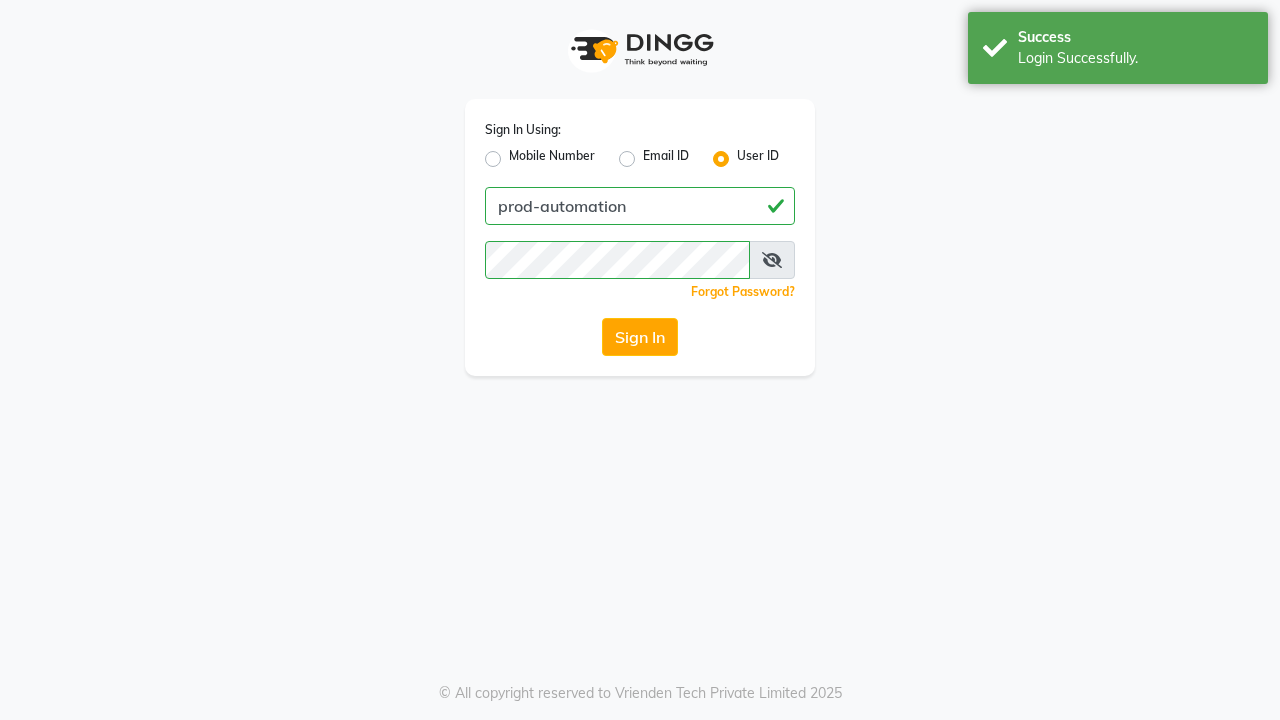 scroll, scrollTop: 0, scrollLeft: 0, axis: both 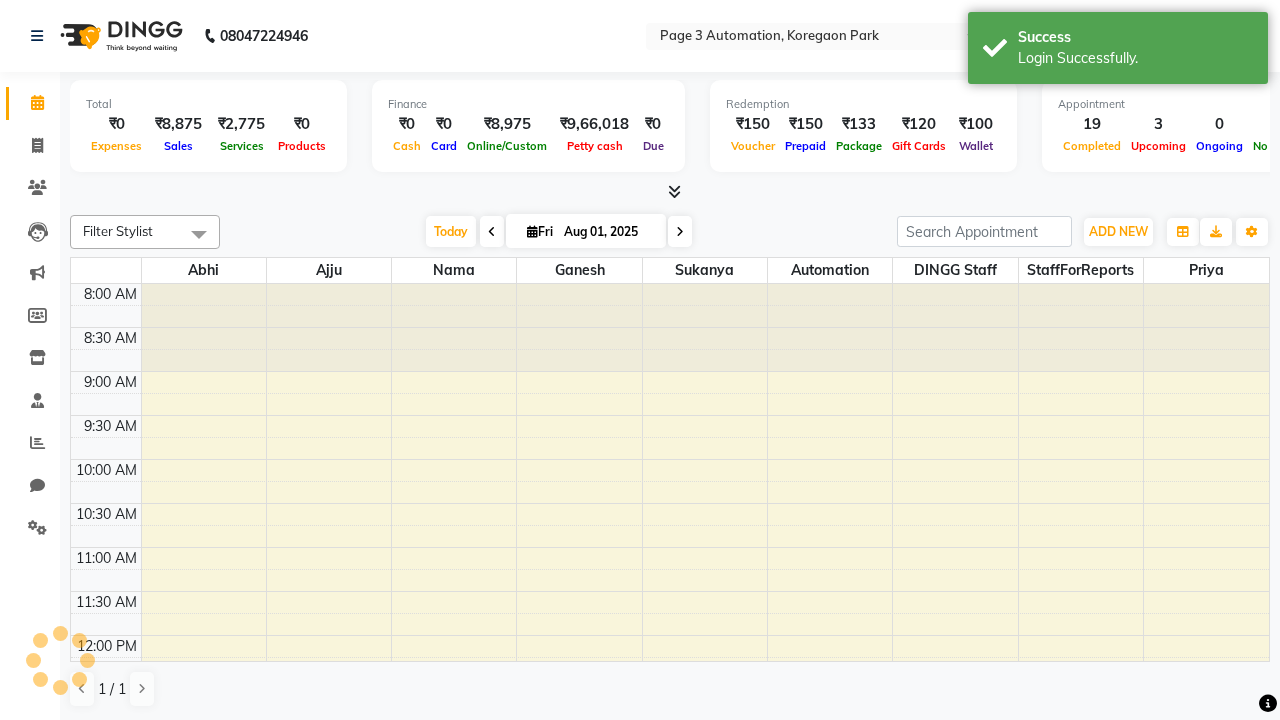 select on "en" 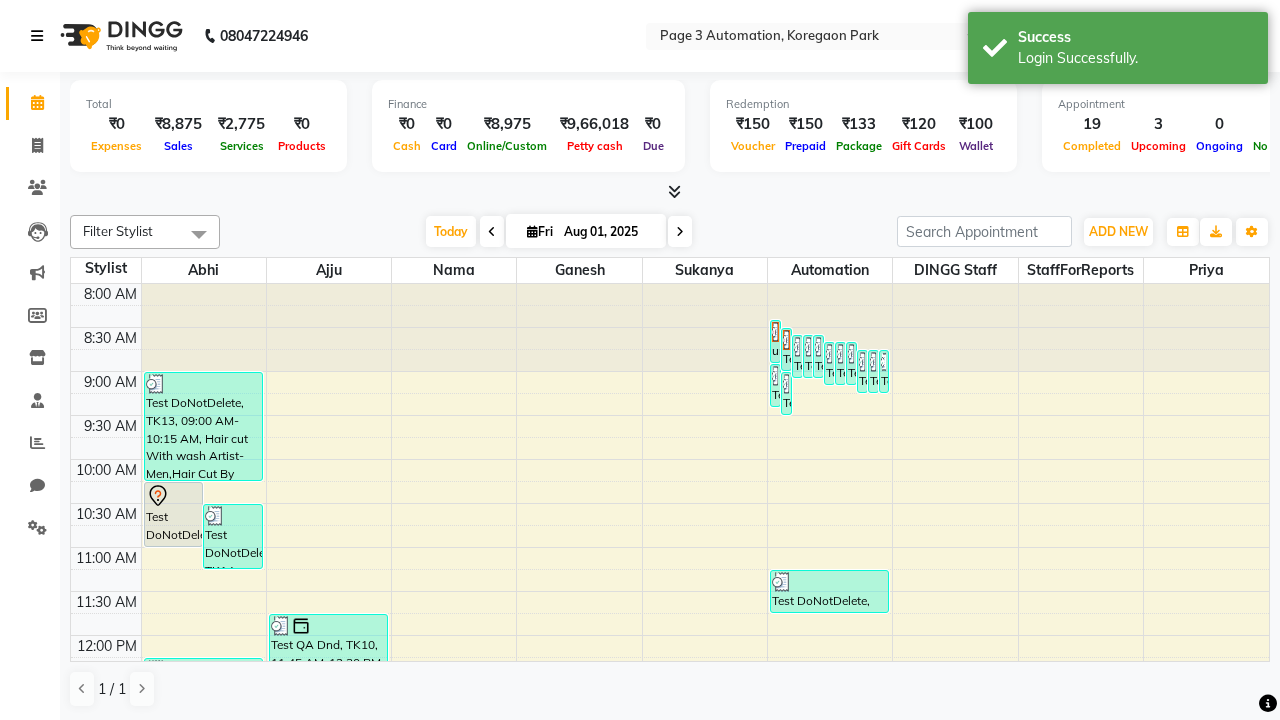 click at bounding box center (37, 36) 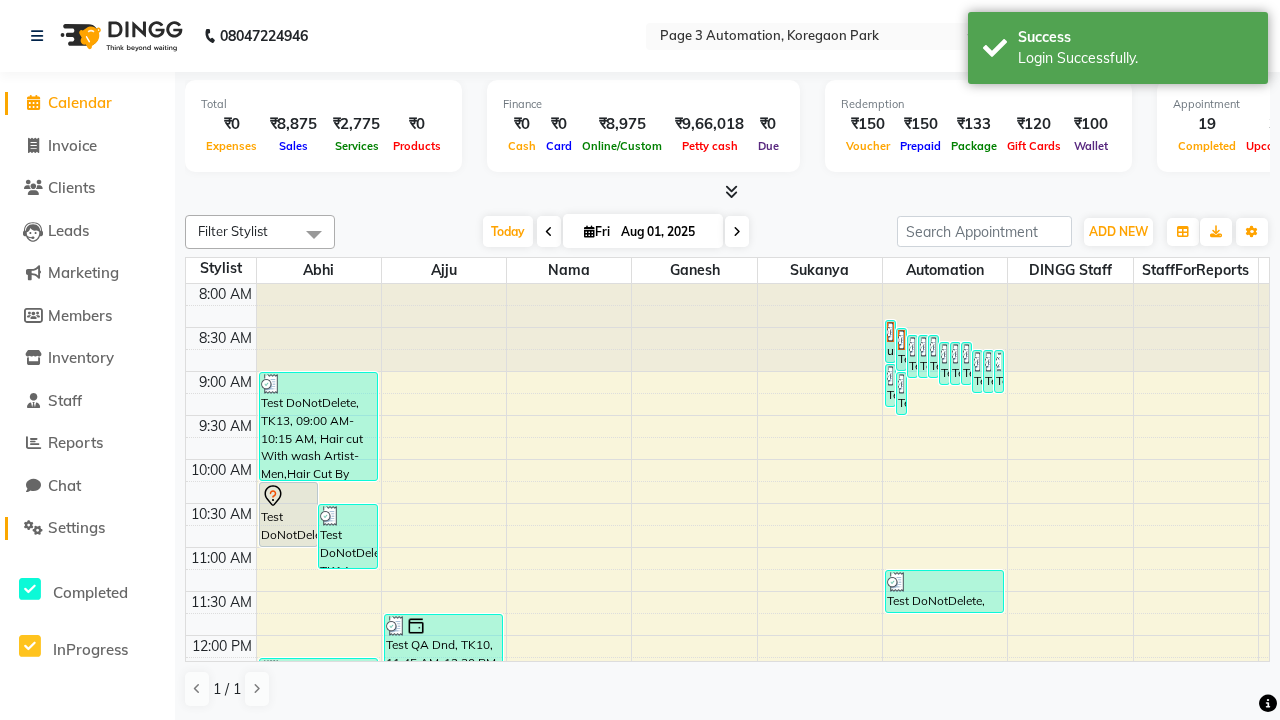 click on "Settings" 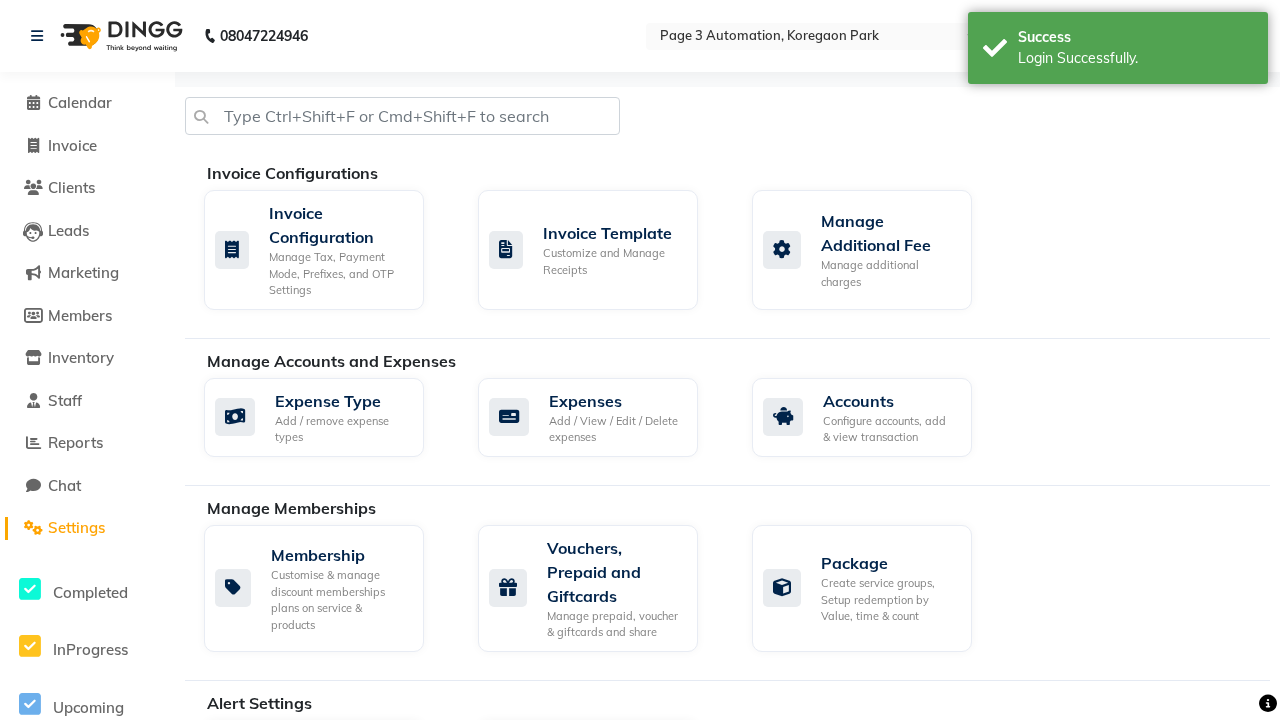 click on "Services" 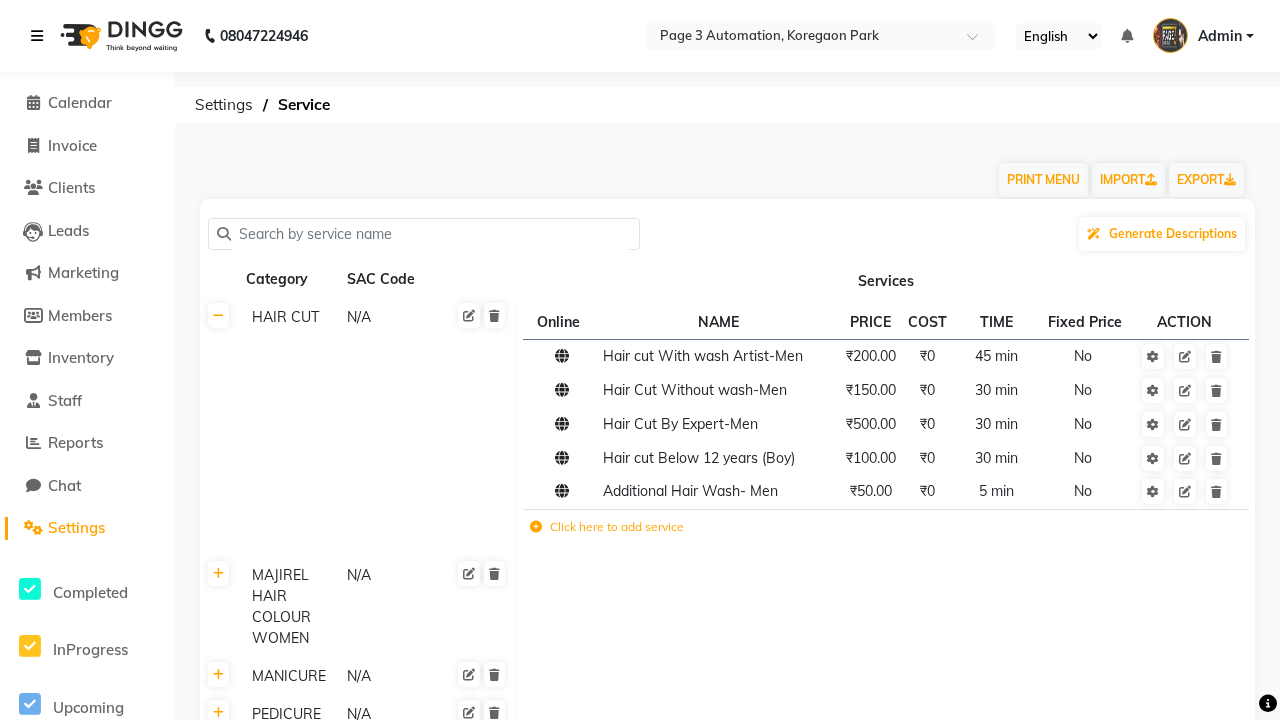 click at bounding box center (37, 36) 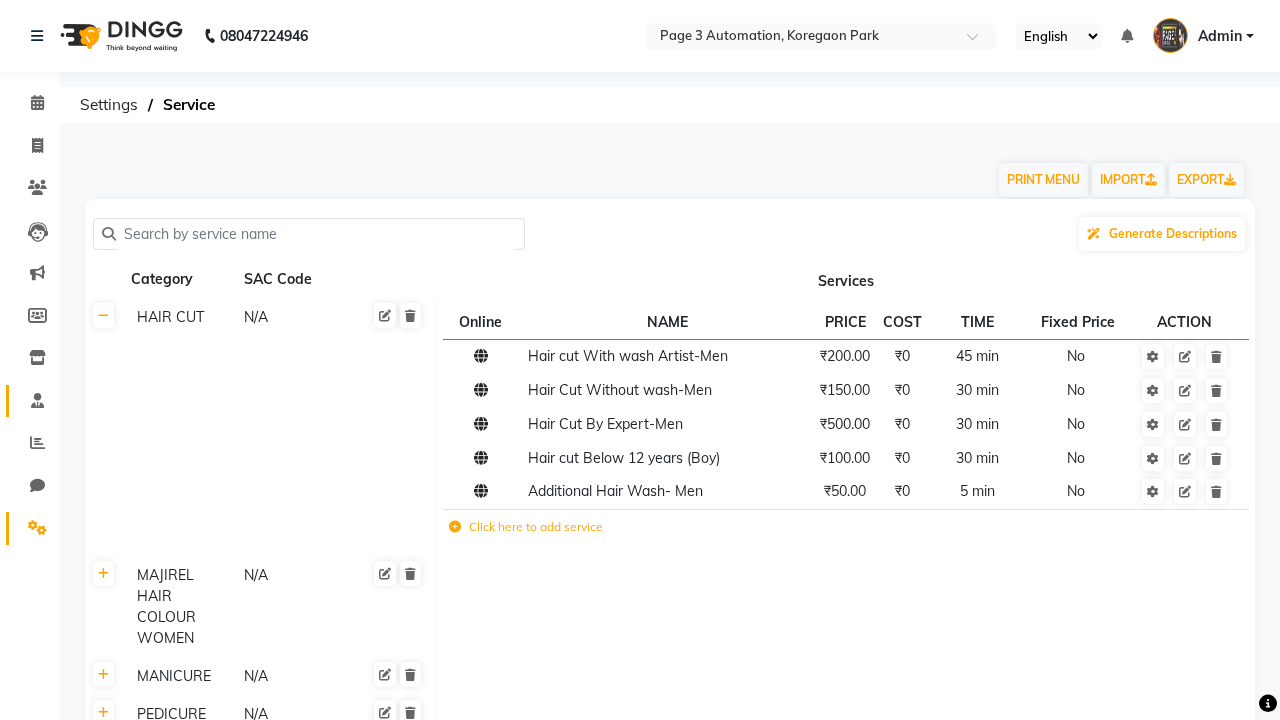 click 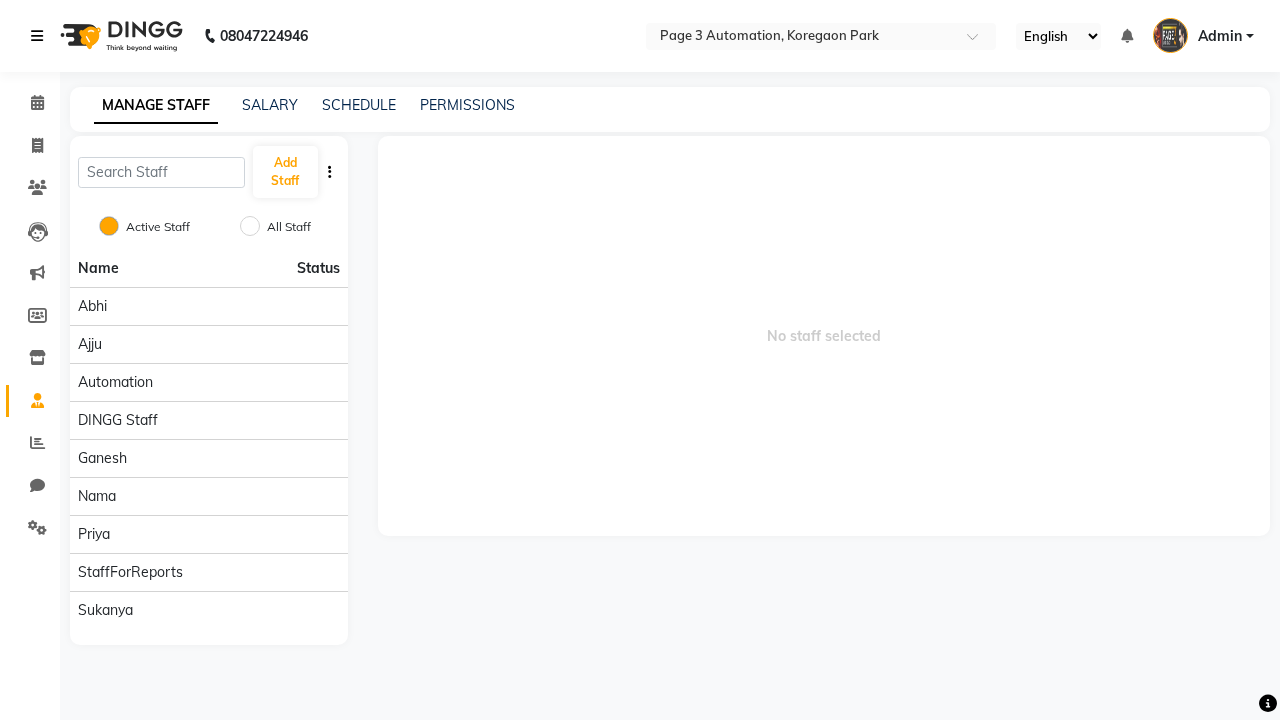 click at bounding box center (37, 36) 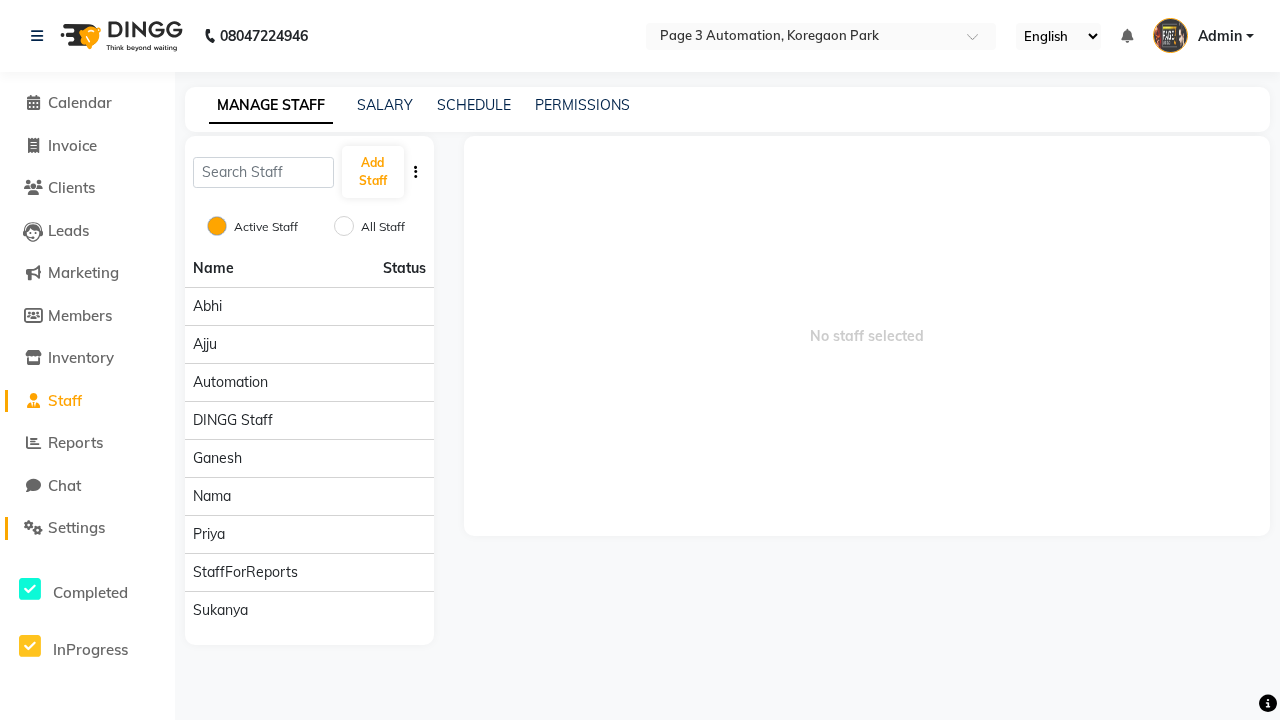 click on "Settings" 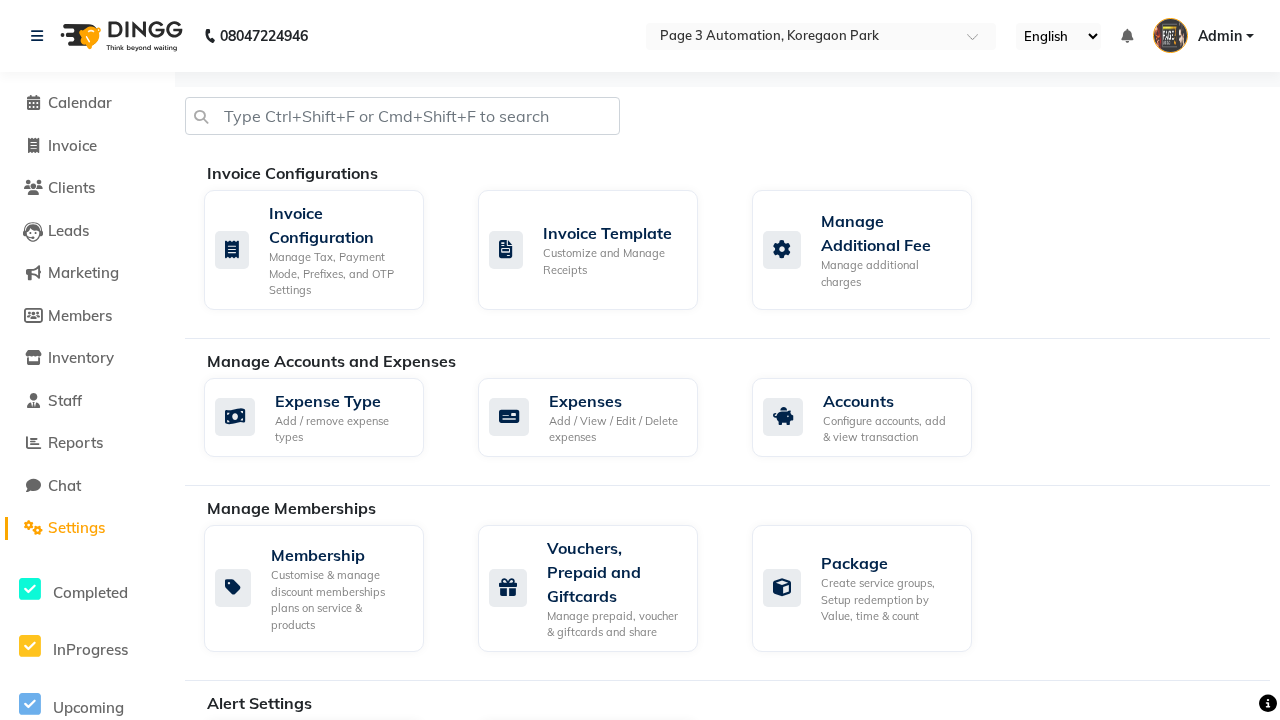 click on "Data Import" 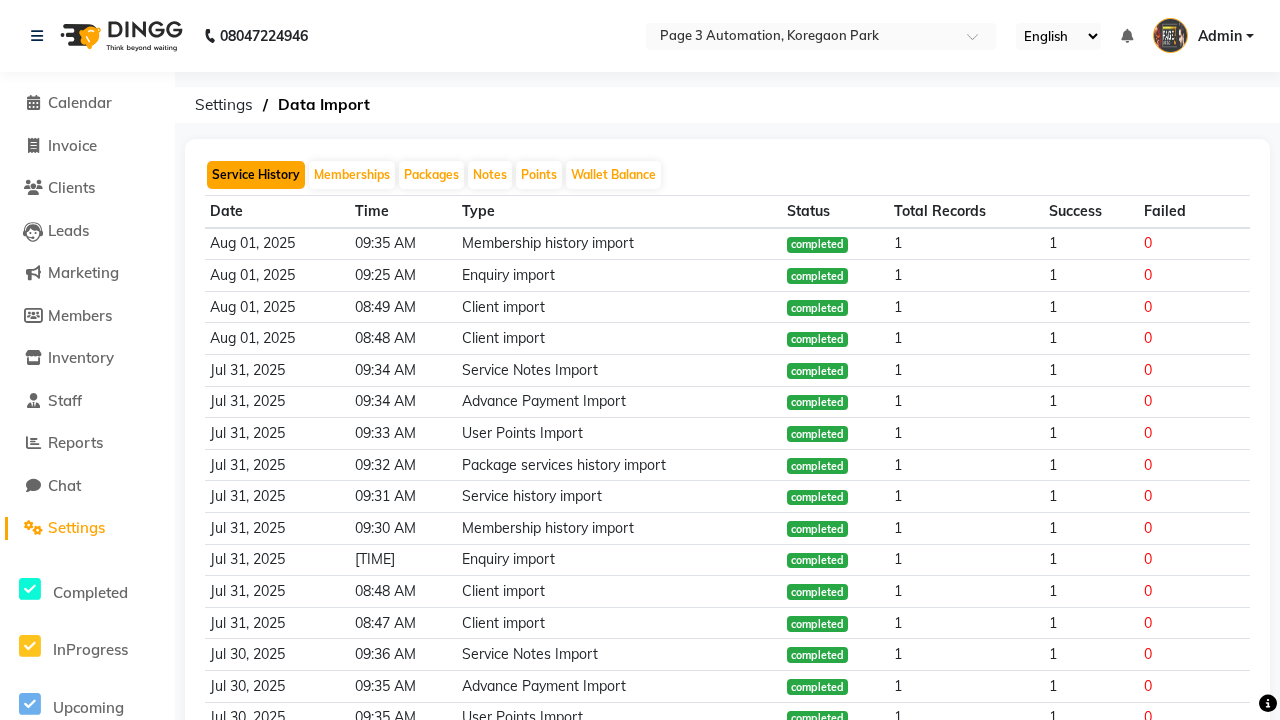 click on "Service History" 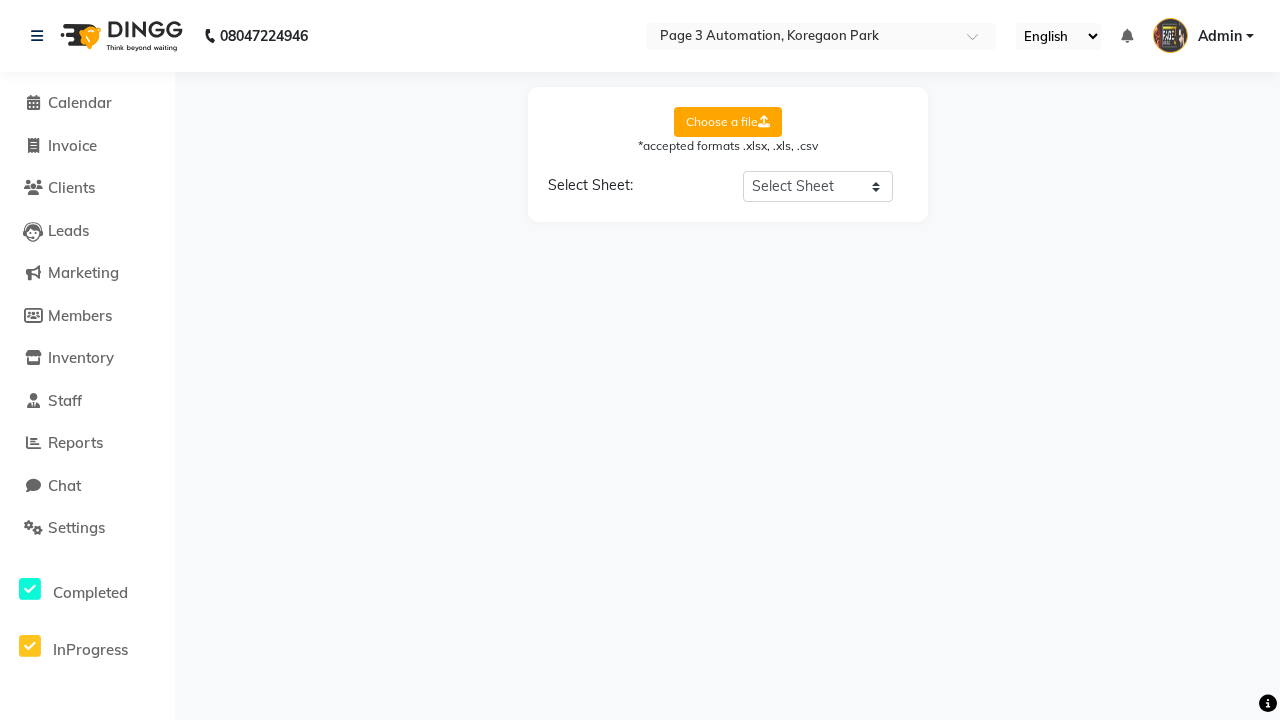 select on "Sheet1" 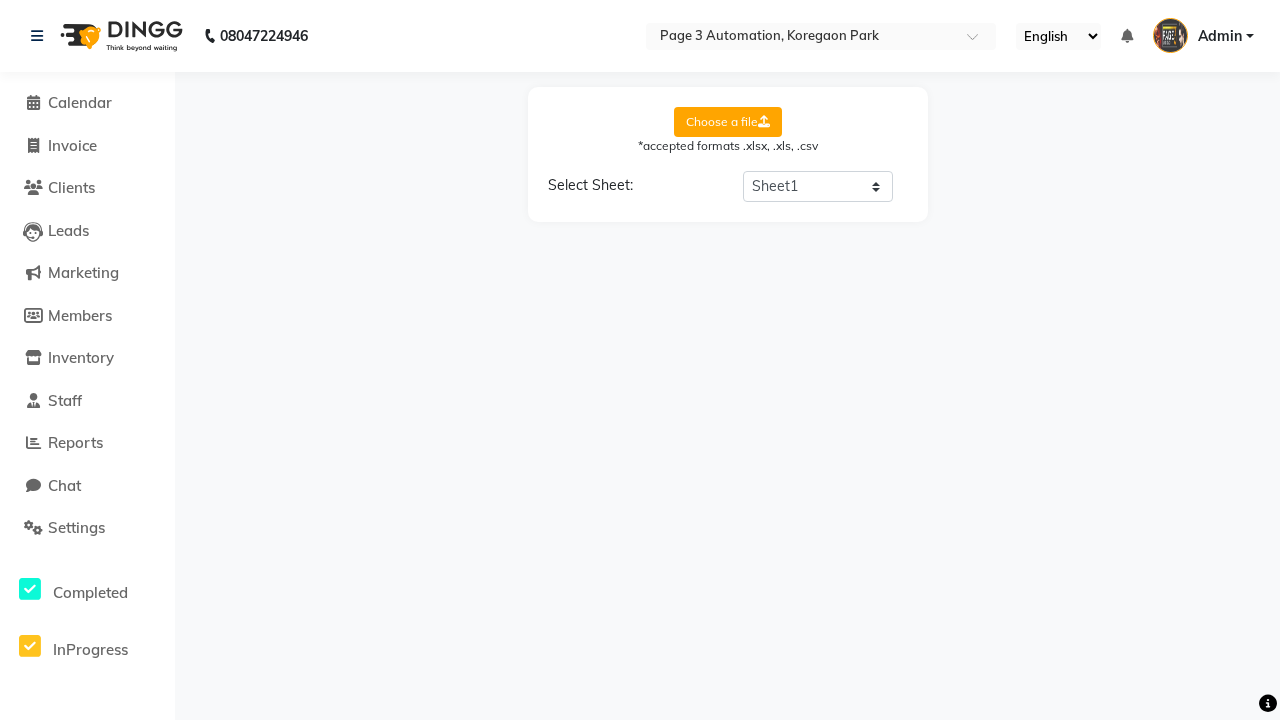 select on "Client Name" 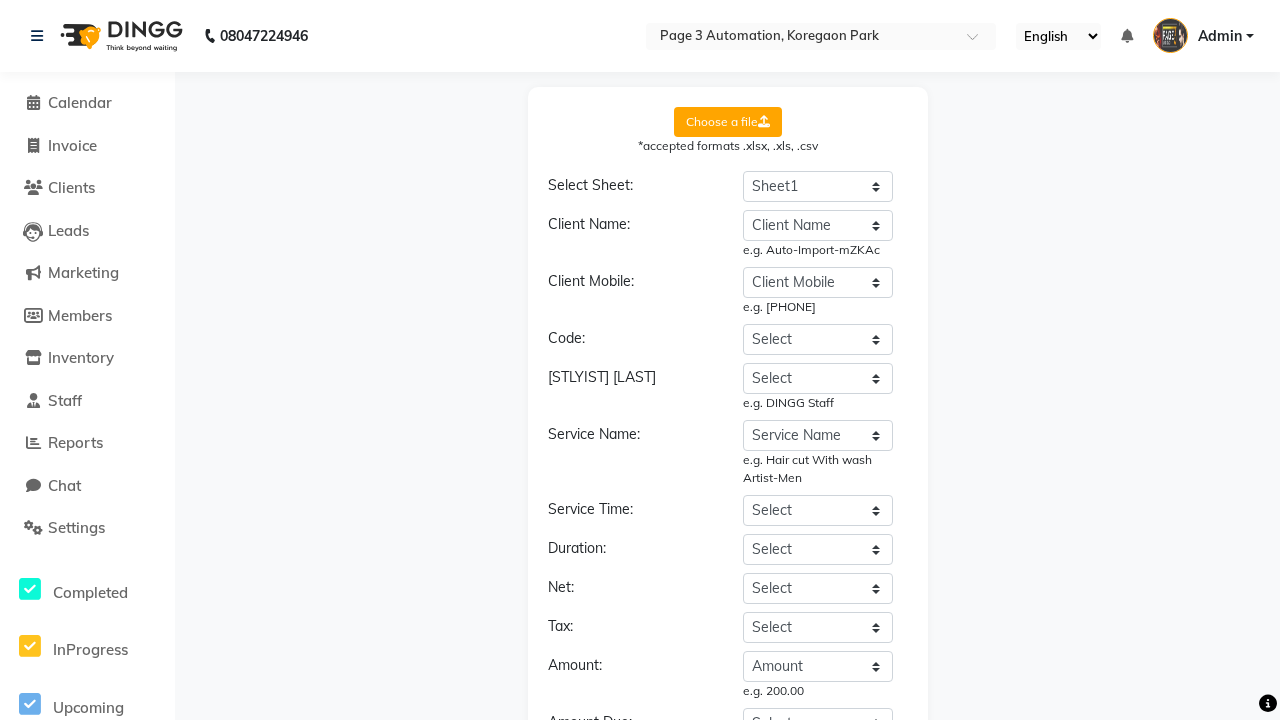 select on "DD/MM/YYYY" 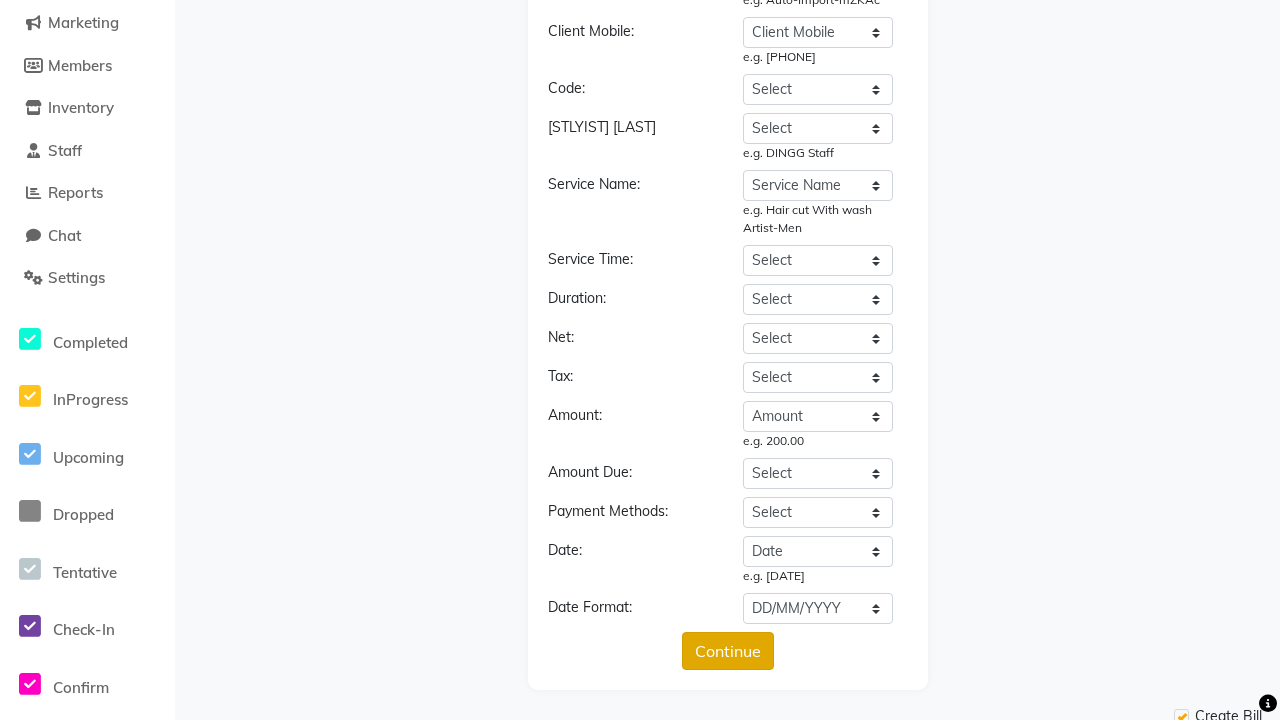 scroll, scrollTop: 523, scrollLeft: 0, axis: vertical 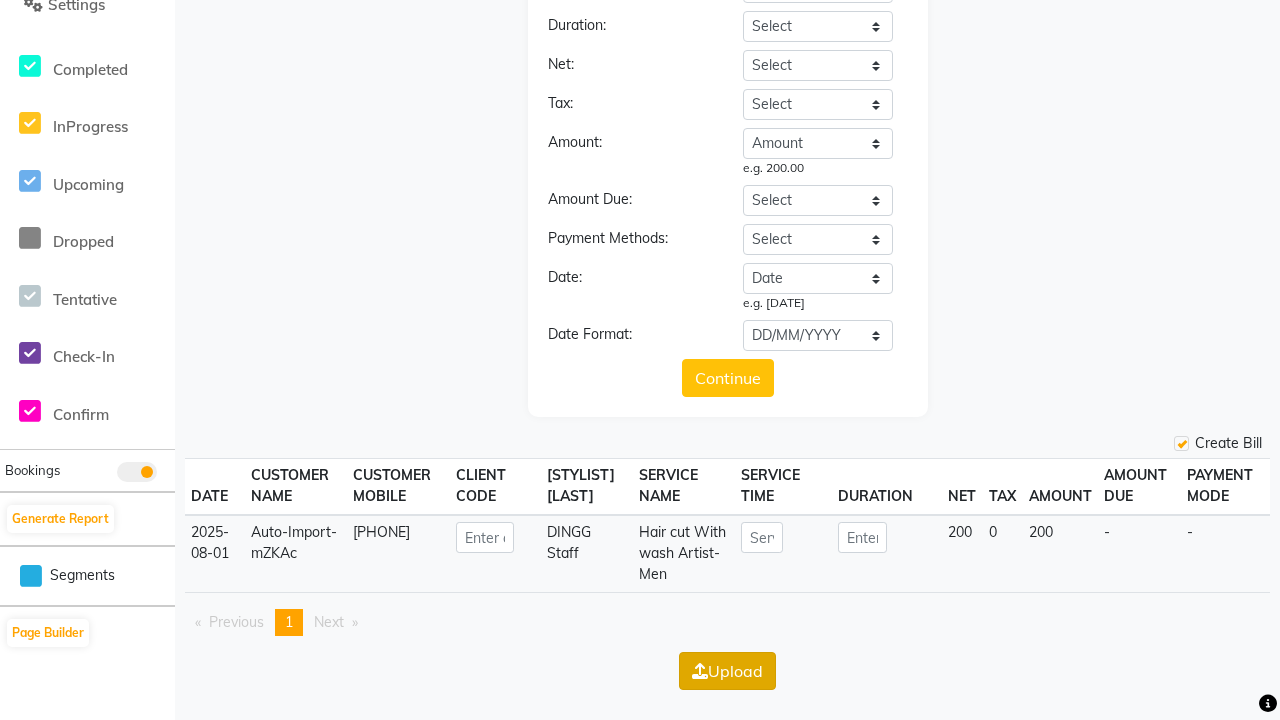 click on "Upload" 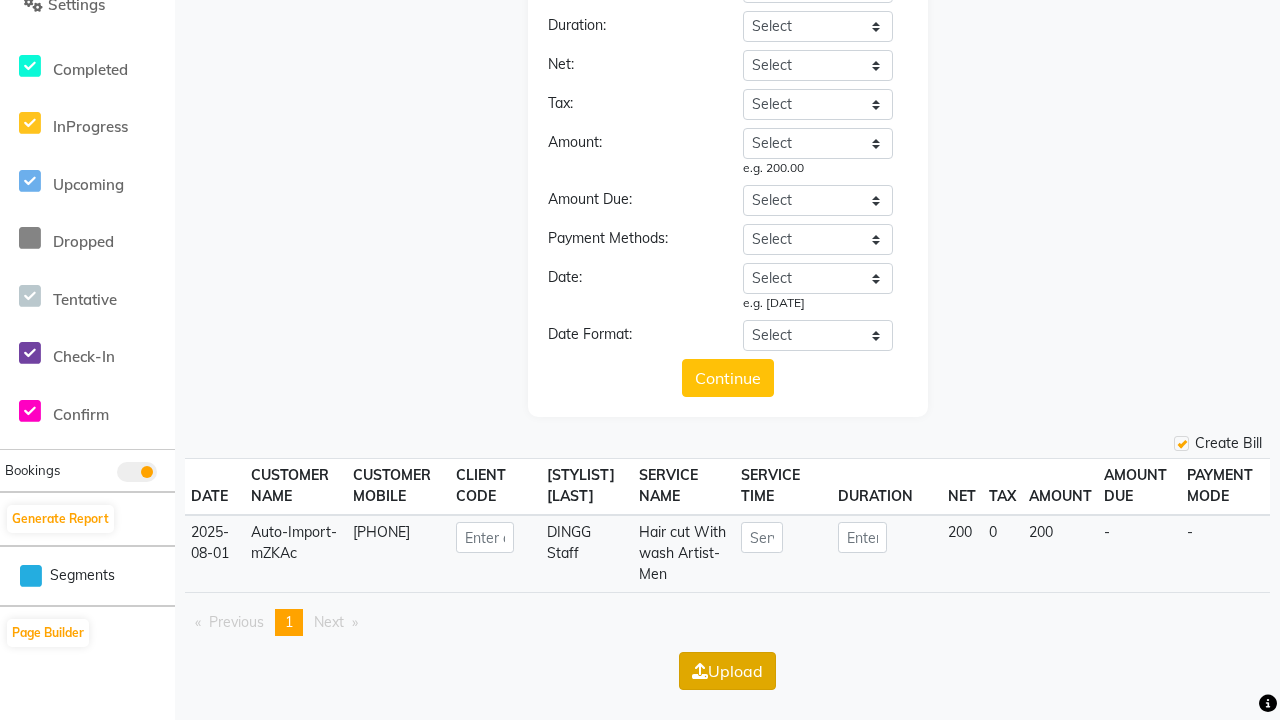 scroll, scrollTop: 0, scrollLeft: 0, axis: both 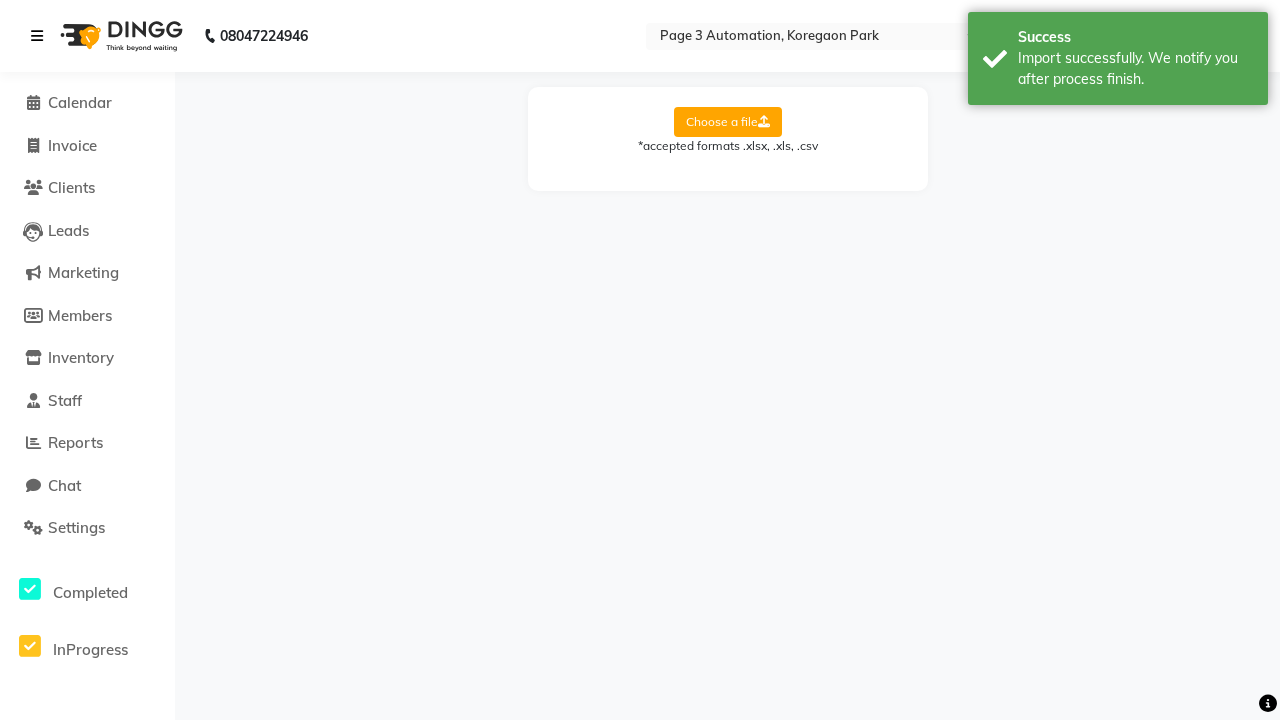 click on "Import successfully. We notify you after process finish." at bounding box center [1135, 69] 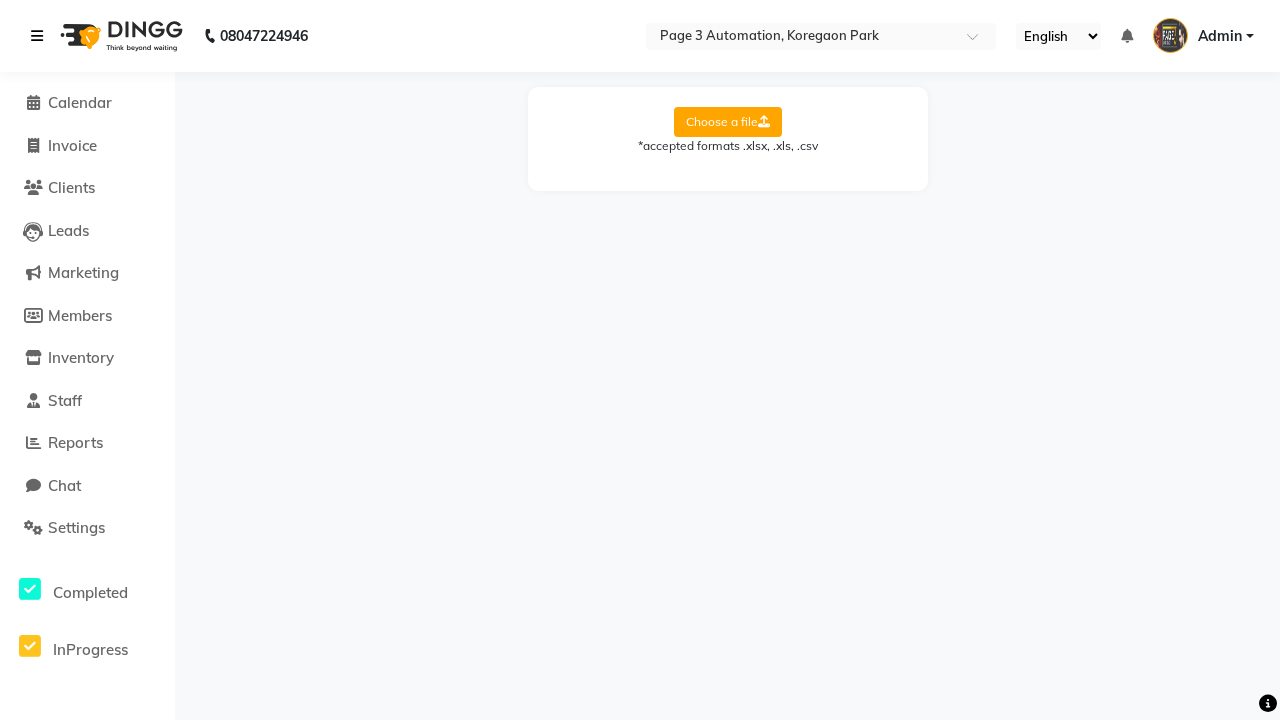click at bounding box center (37, 36) 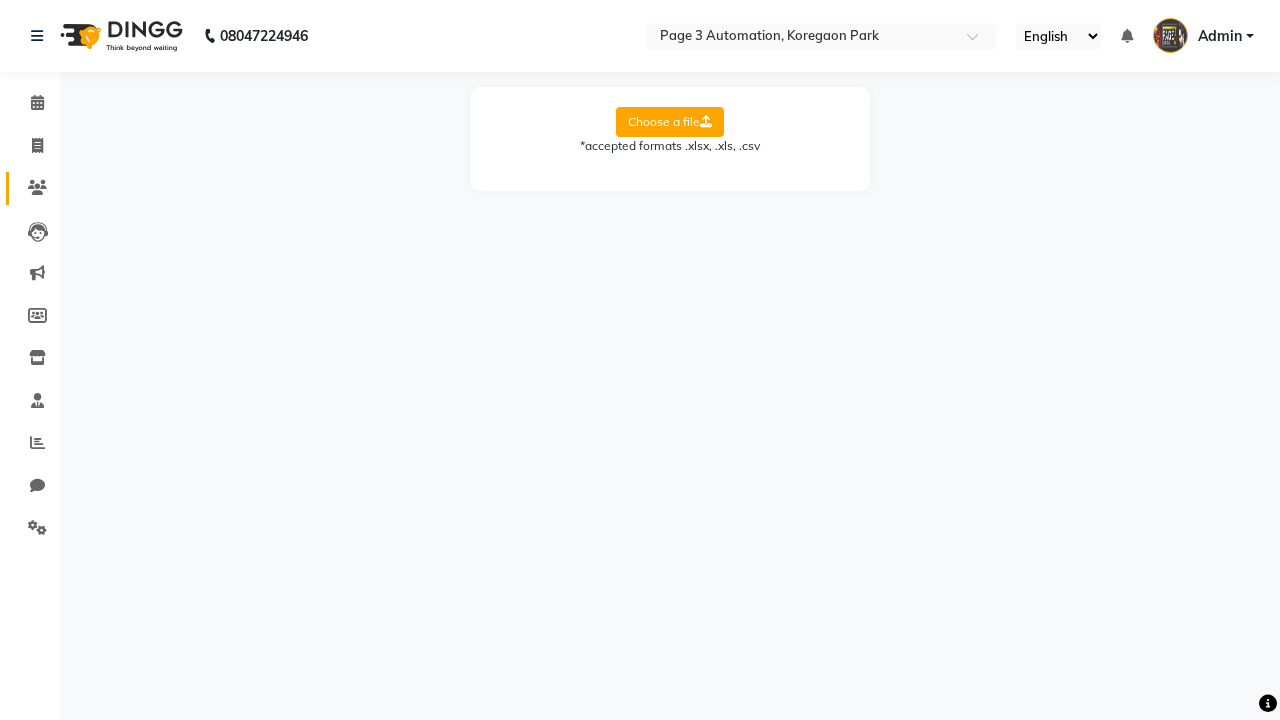 click 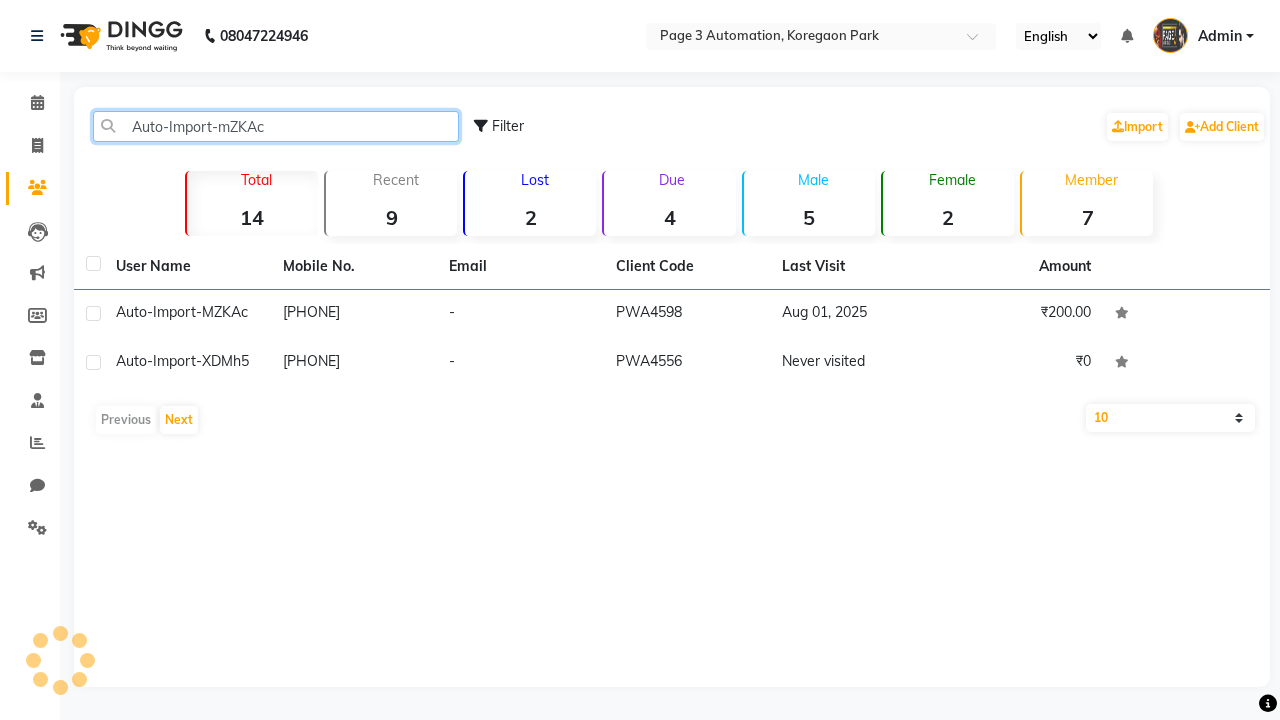 type on "Auto-Import-mZKAc" 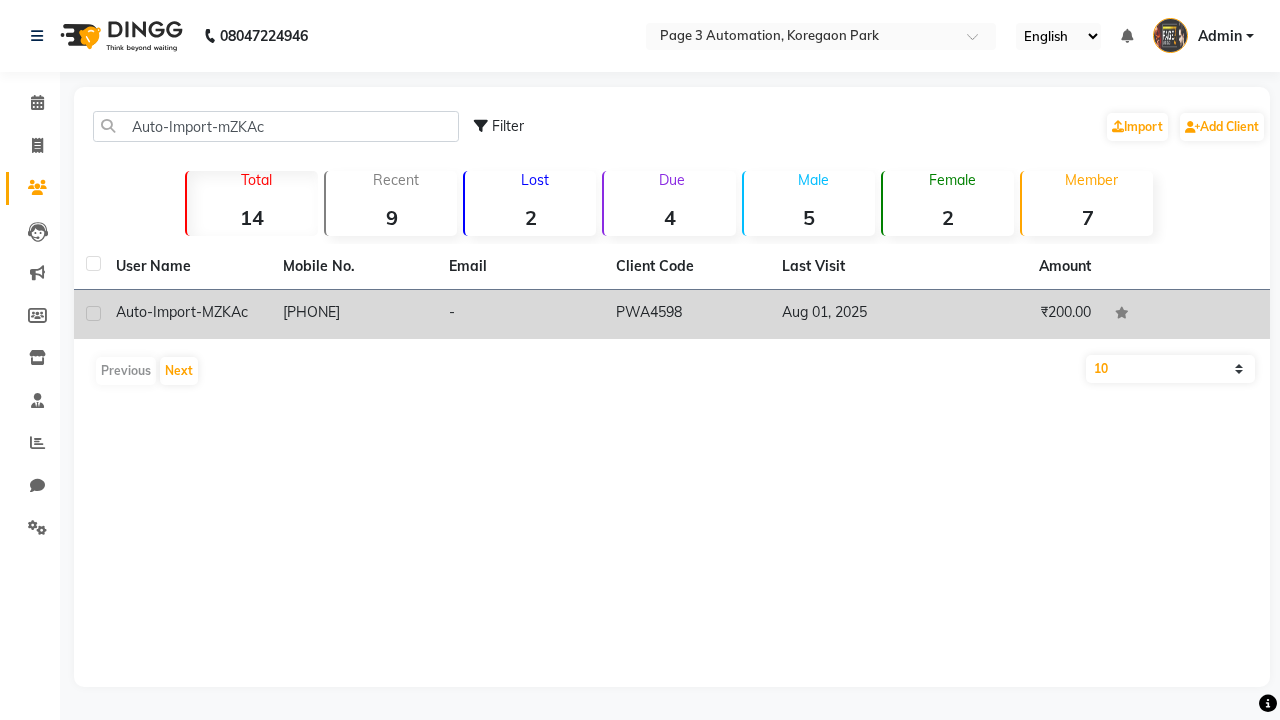 click on "PWA4598" 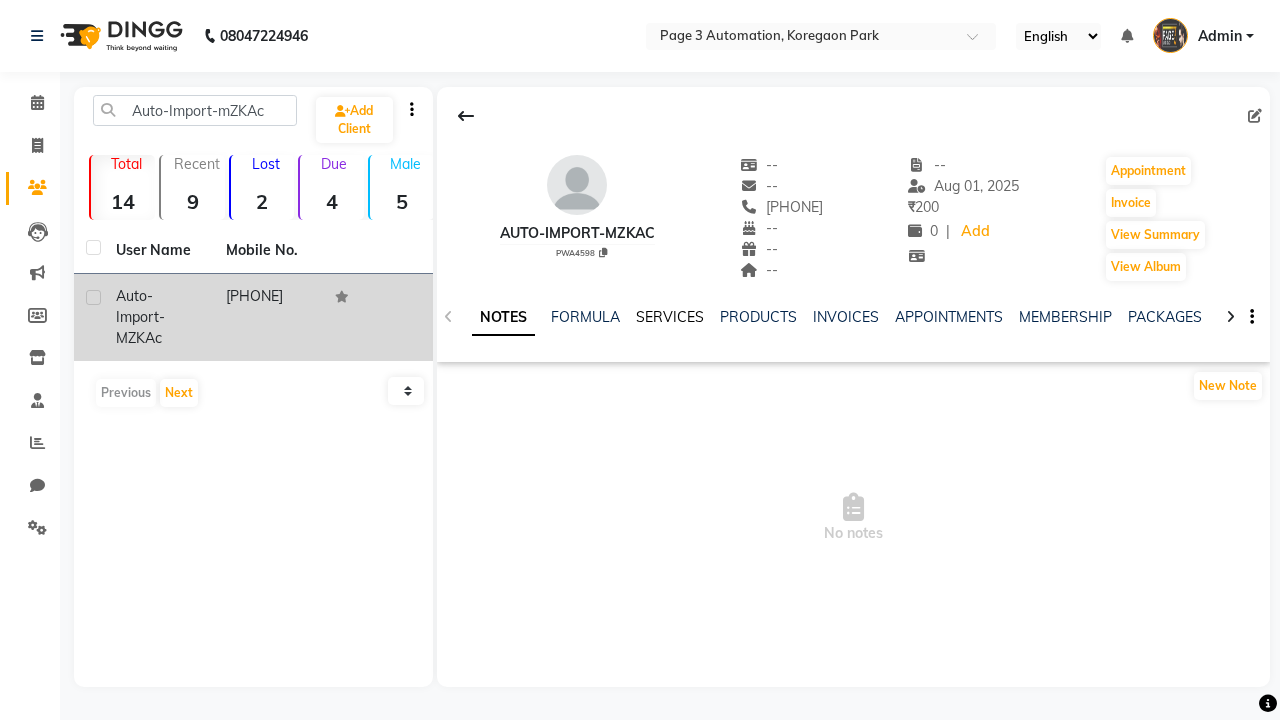 click on "SERVICES" 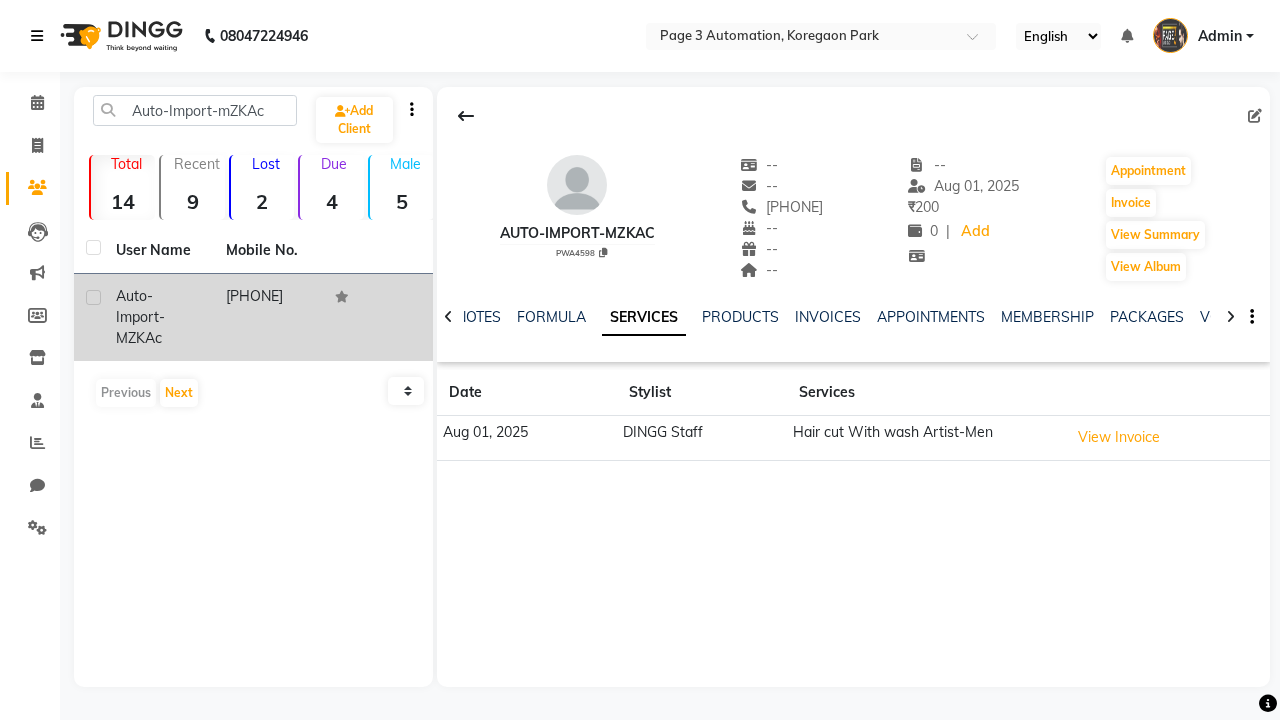 click at bounding box center [37, 36] 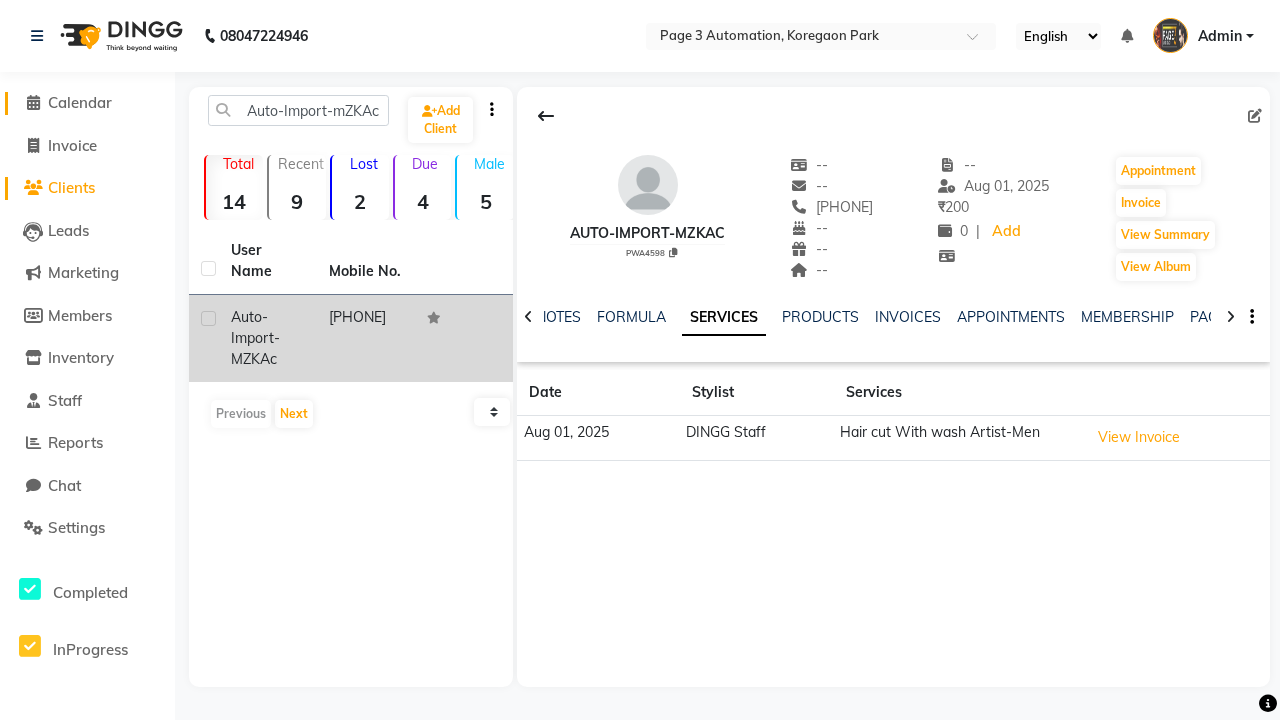 click on "Calendar" 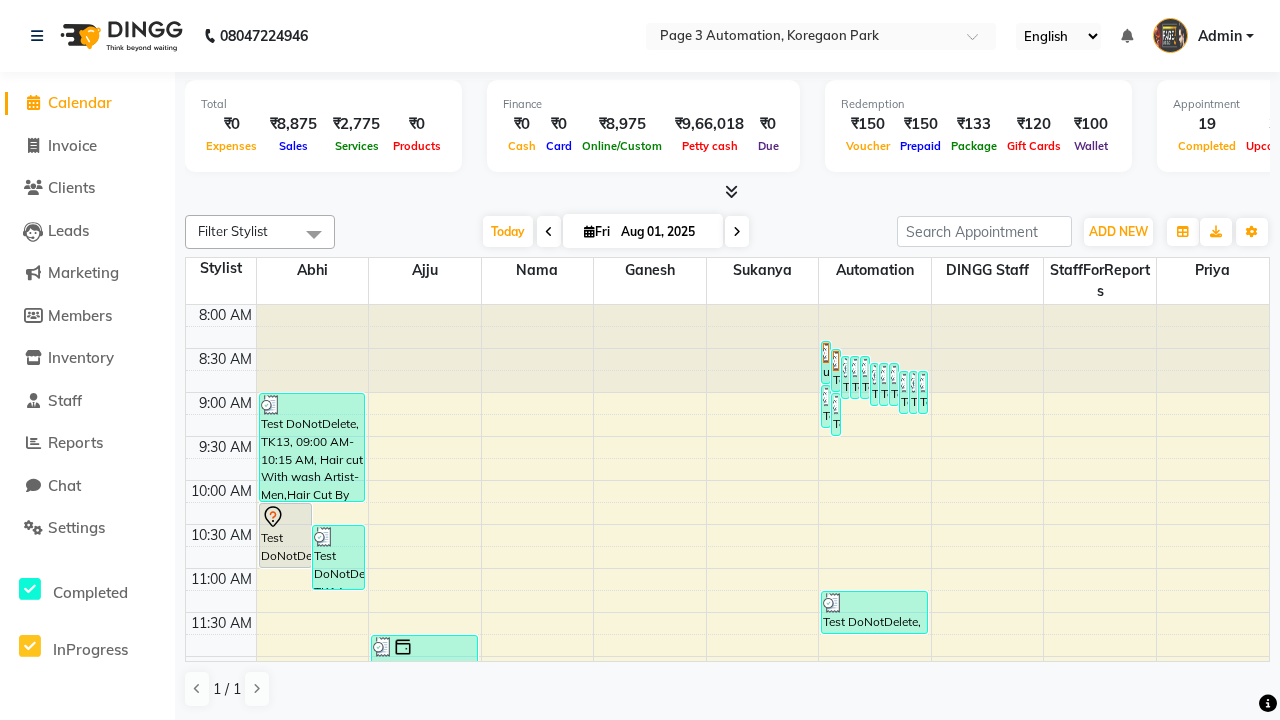 click at bounding box center [314, 234] 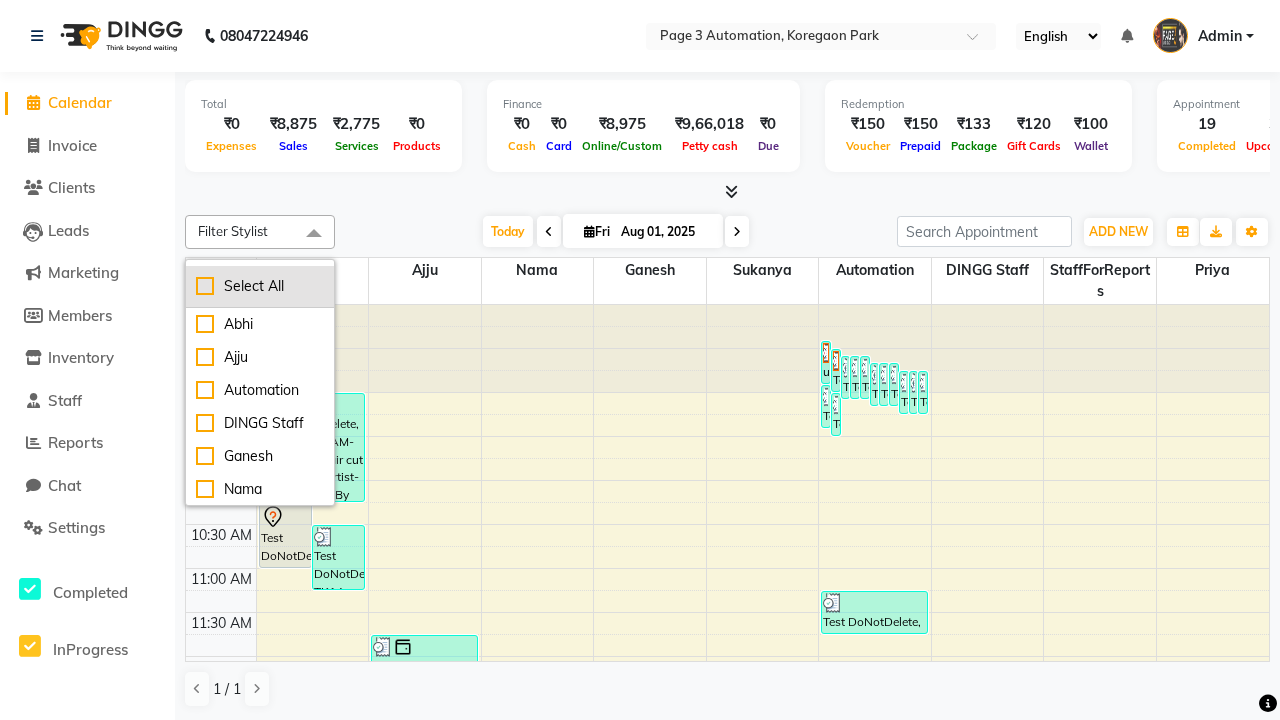 click on "Select All" at bounding box center (260, 286) 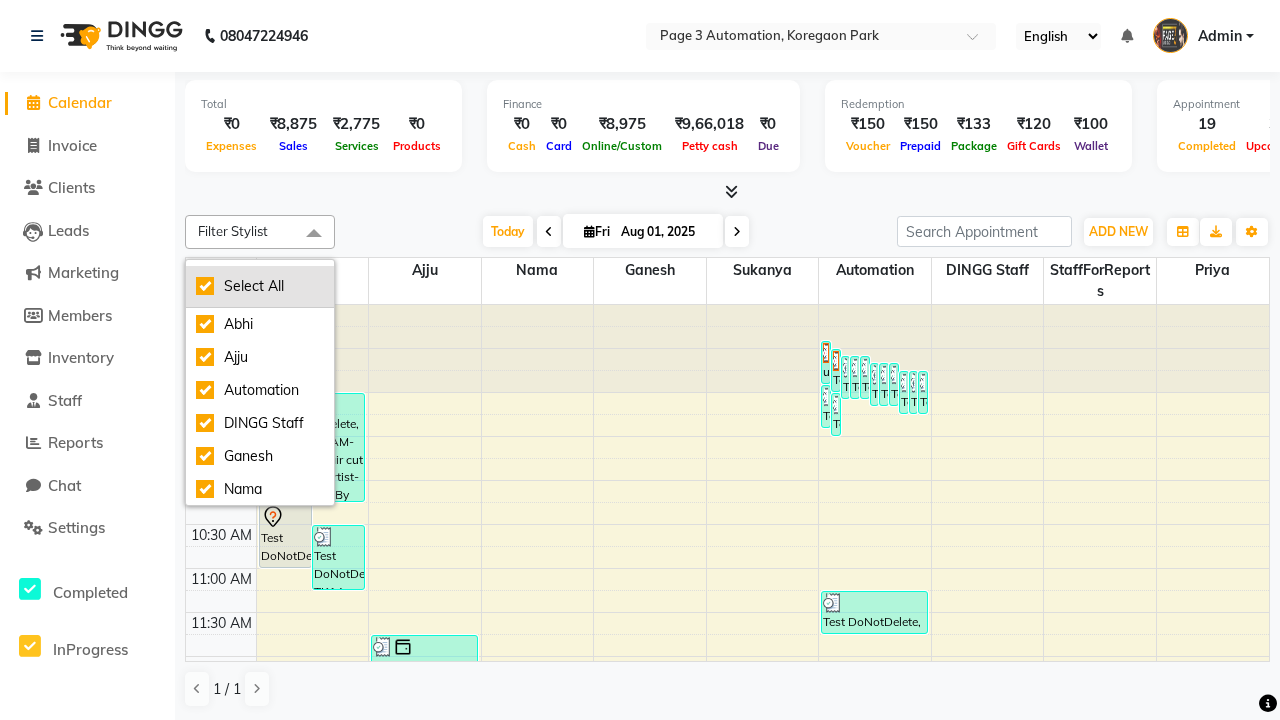 checkbox on "true" 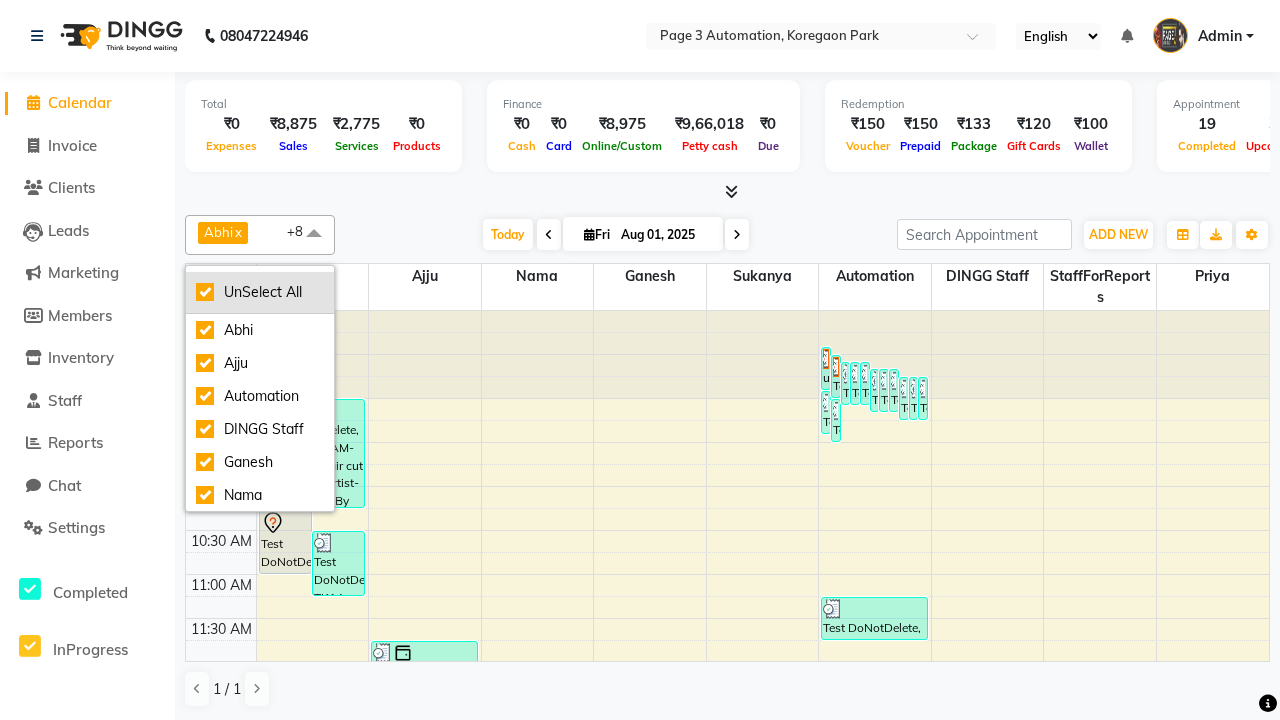 click on "UnSelect All" at bounding box center (260, 292) 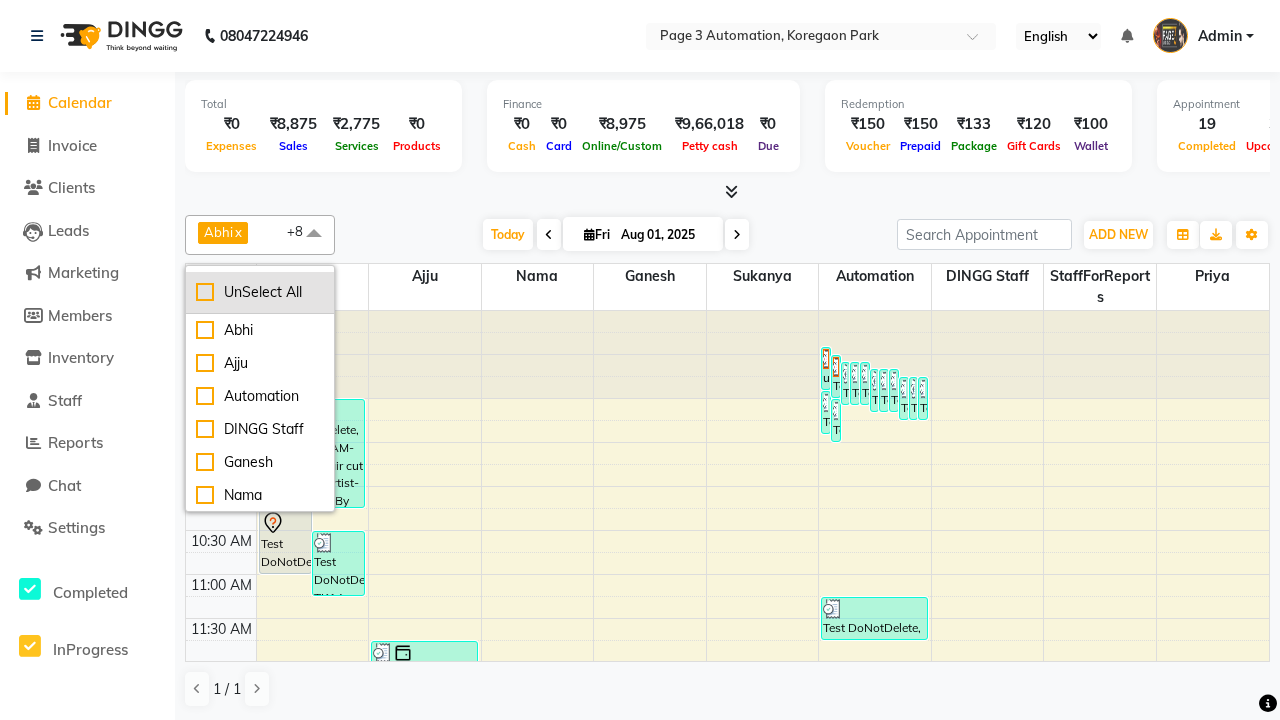 checkbox on "false" 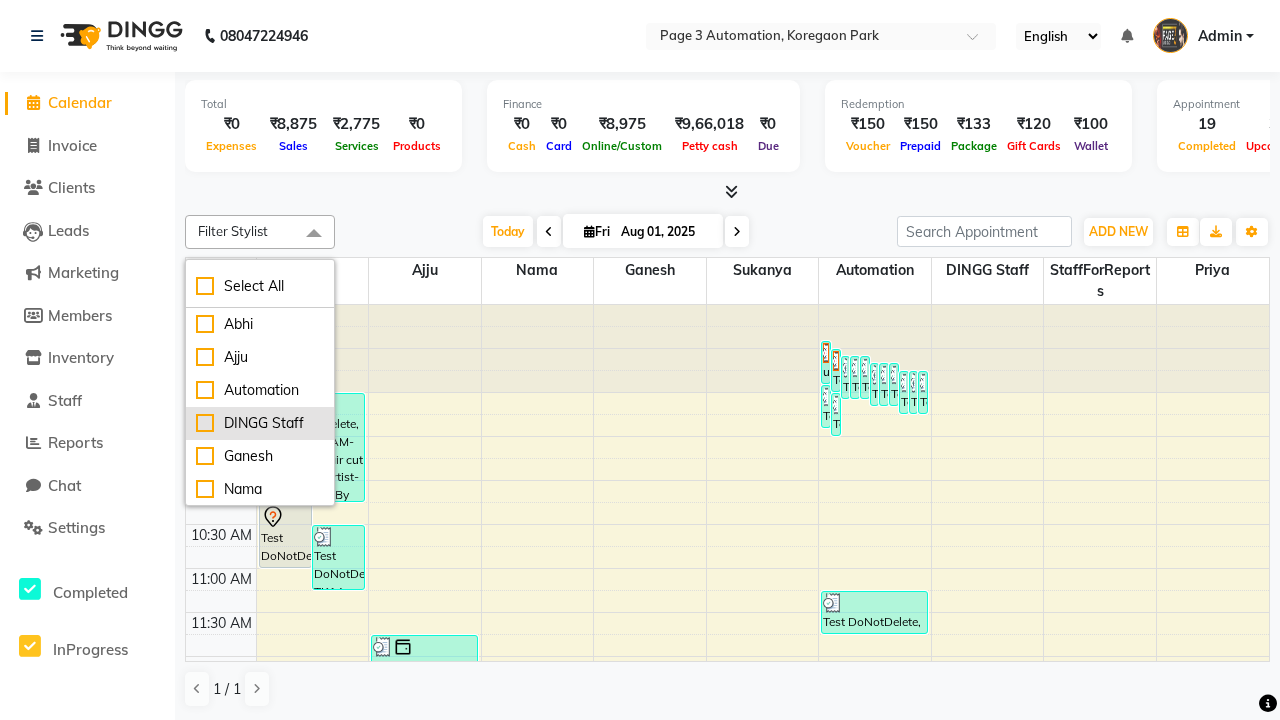 click on "DINGG Staff" at bounding box center (260, 423) 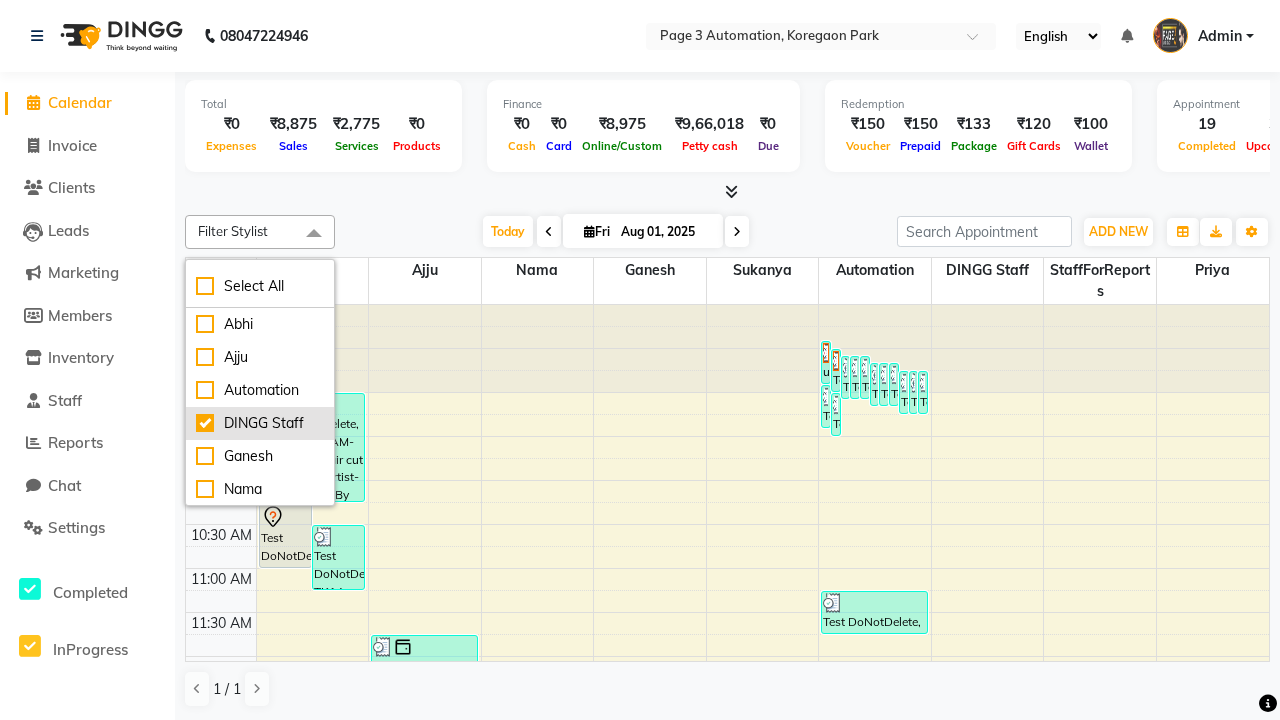 checkbox on "true" 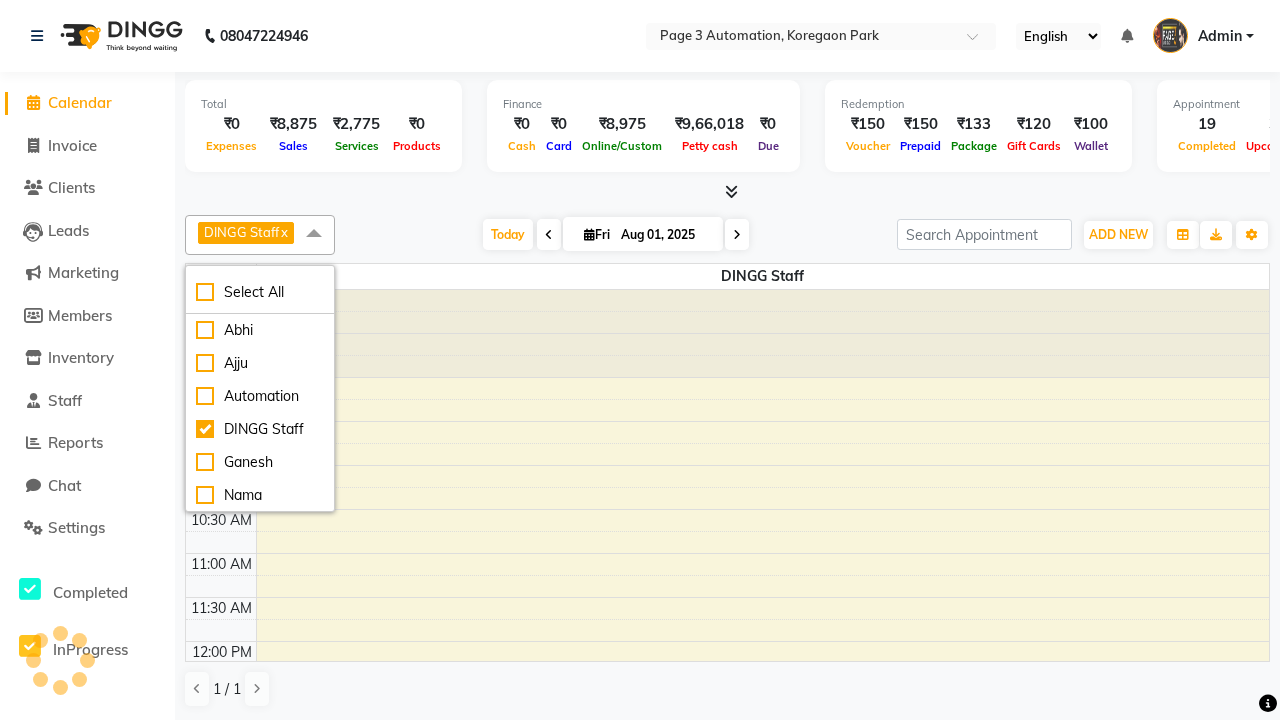 click at bounding box center [314, 234] 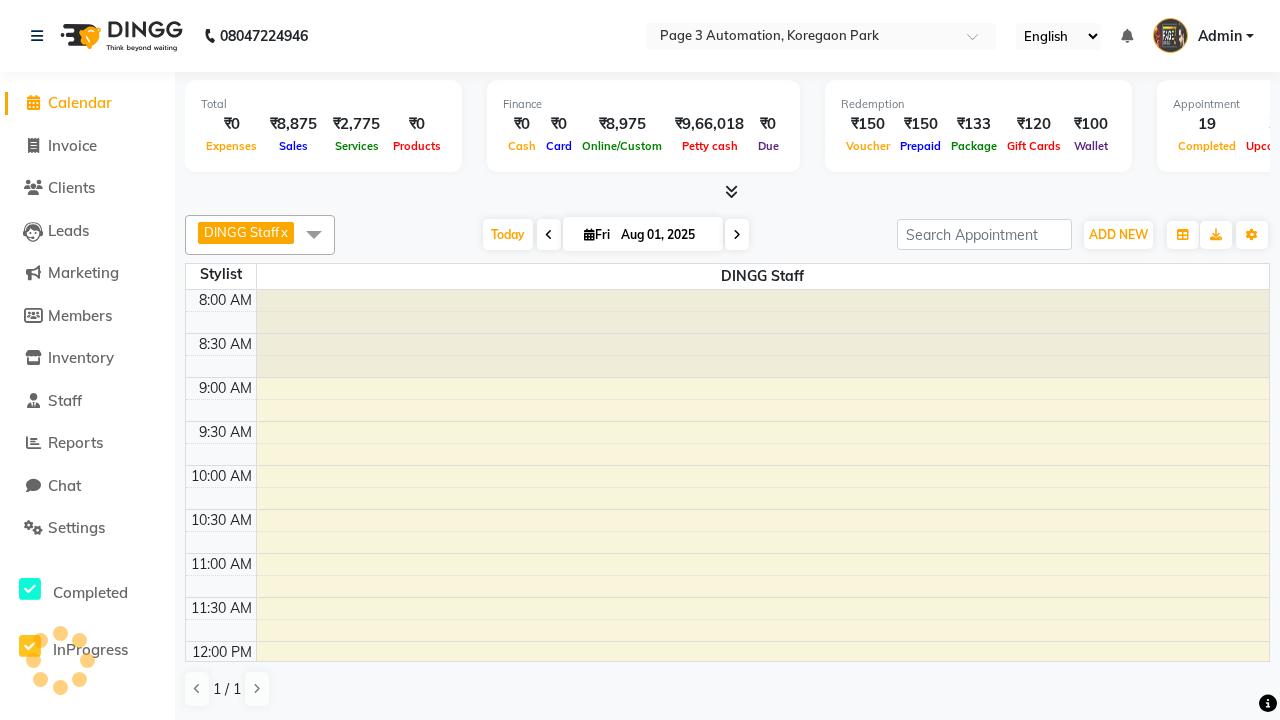click on "Auto-Import-mZKAc, TK30, 04:16 PM-04:46 PM, Hair cut With wash Artist-Men" at bounding box center [751, 1038] 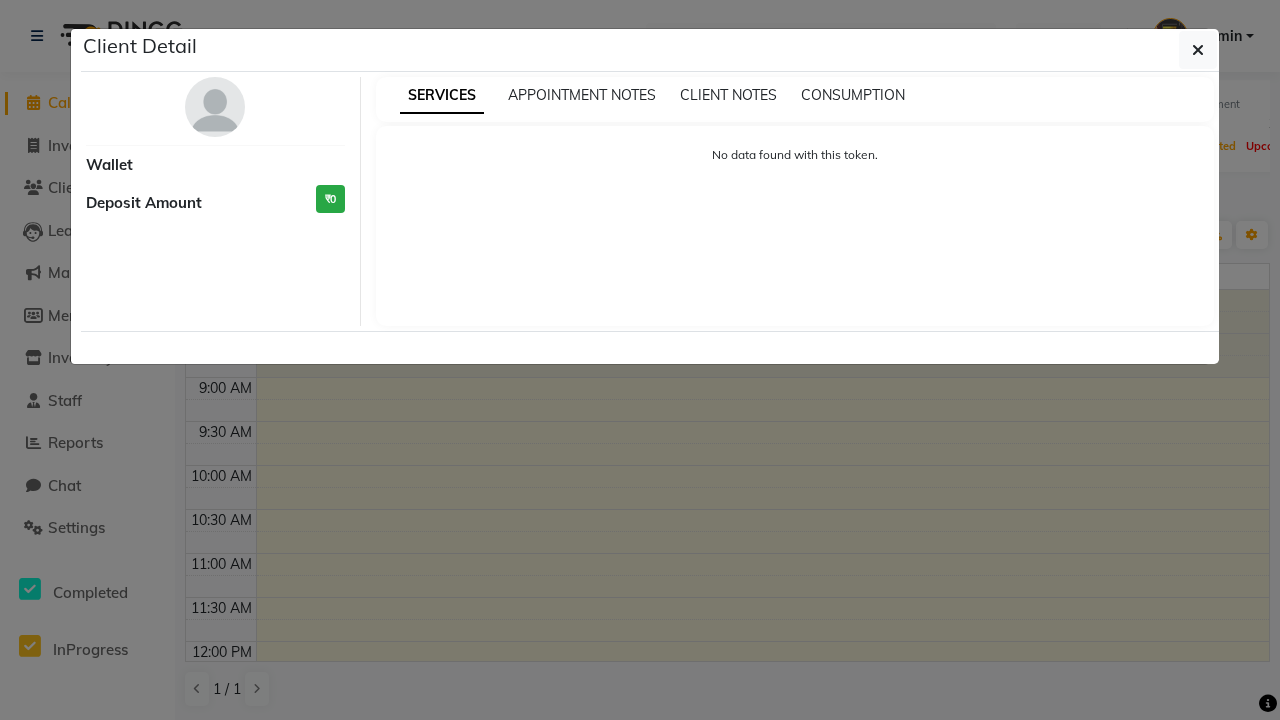 select on "3" 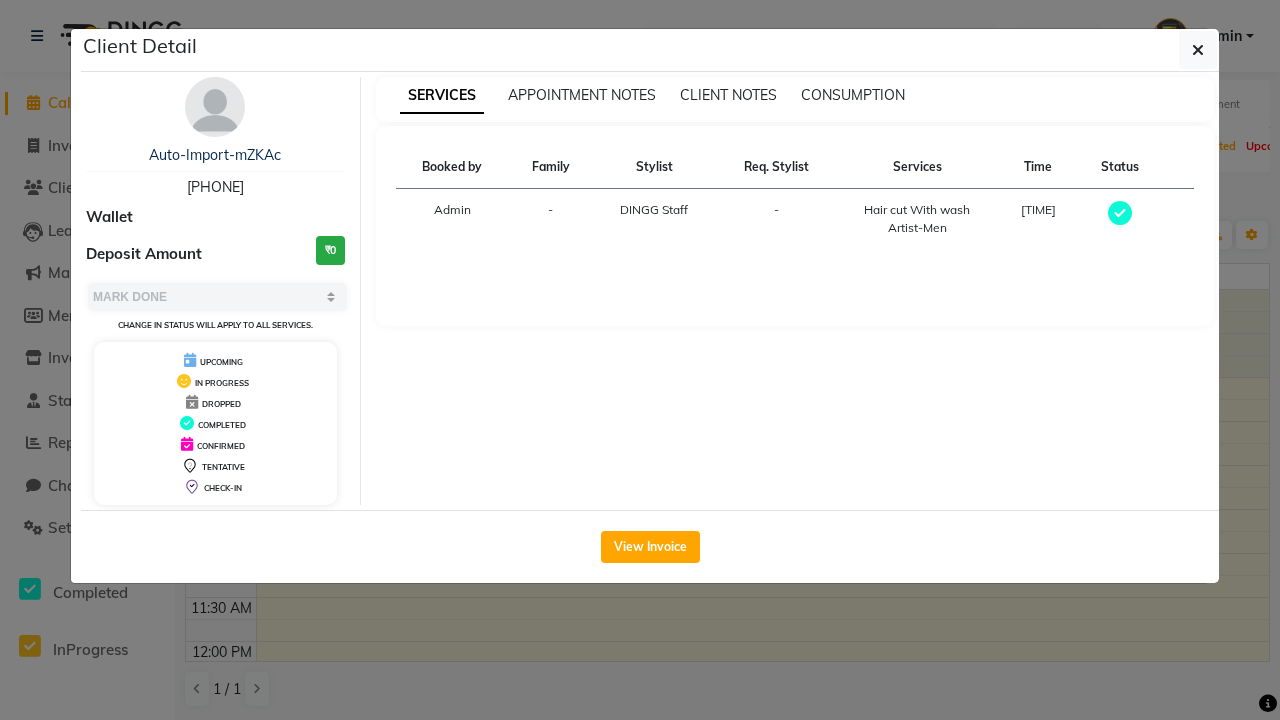 scroll, scrollTop: 563, scrollLeft: 0, axis: vertical 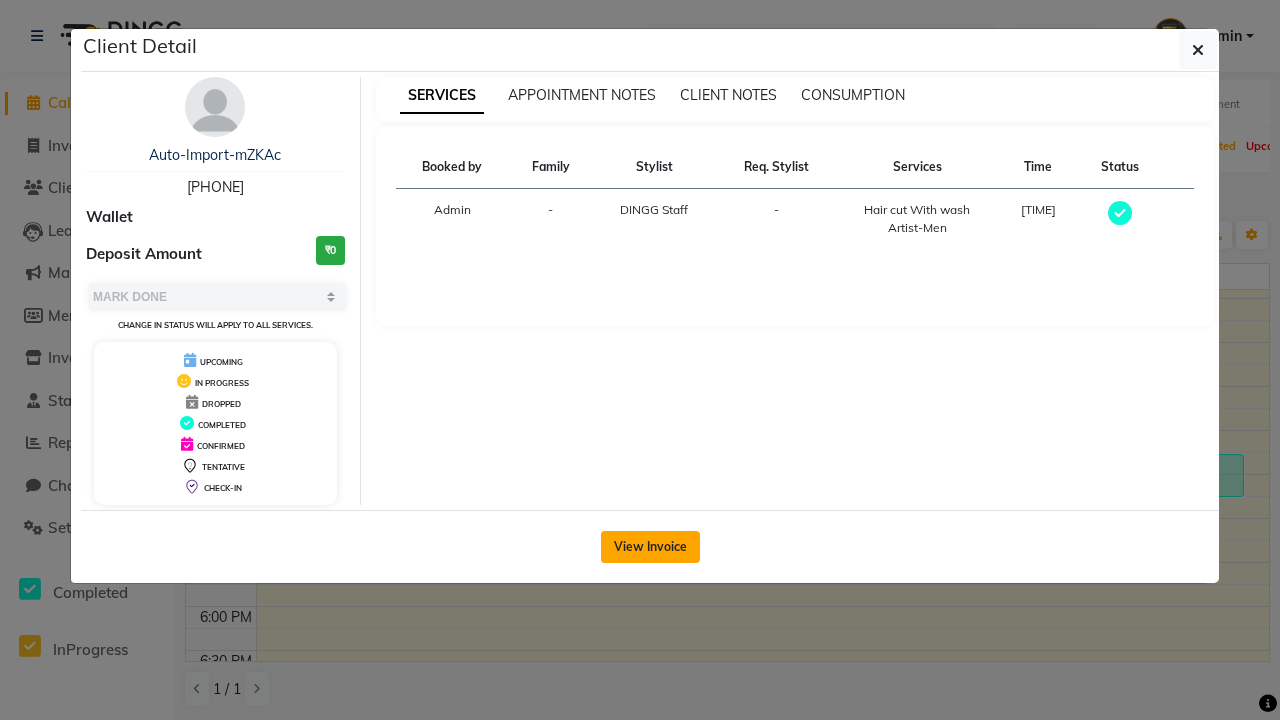 click on "View Invoice" 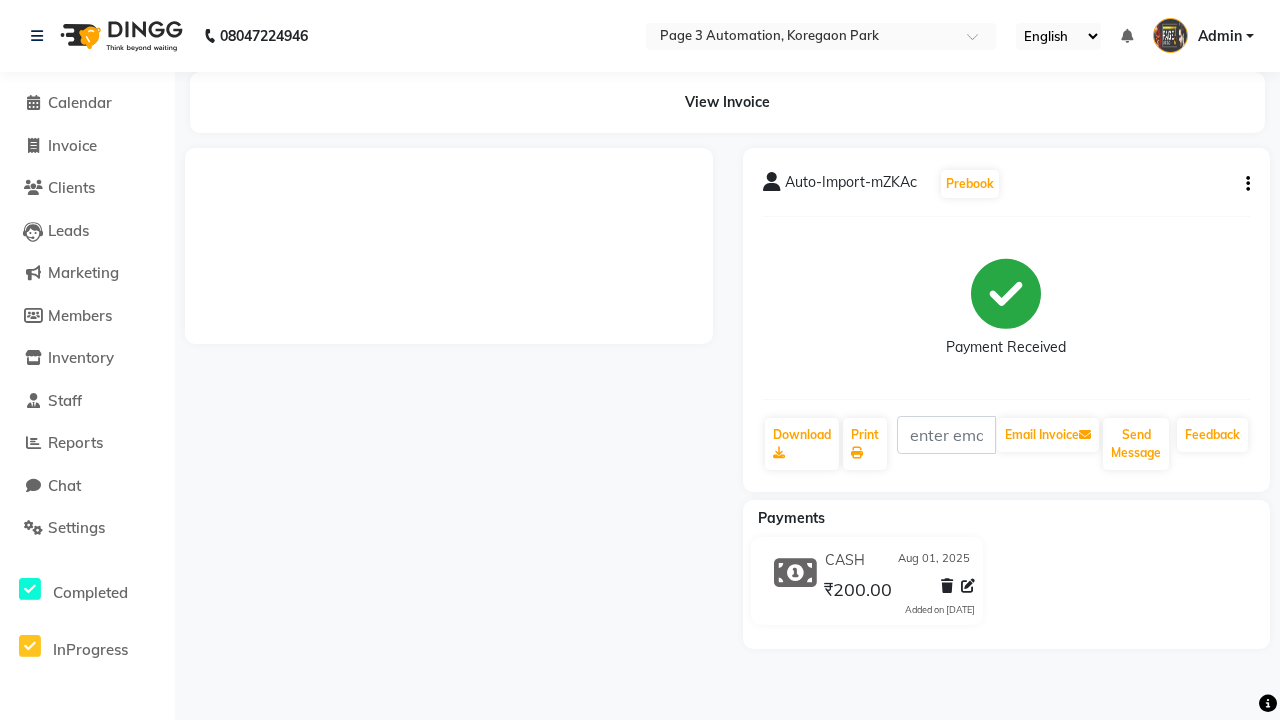 click 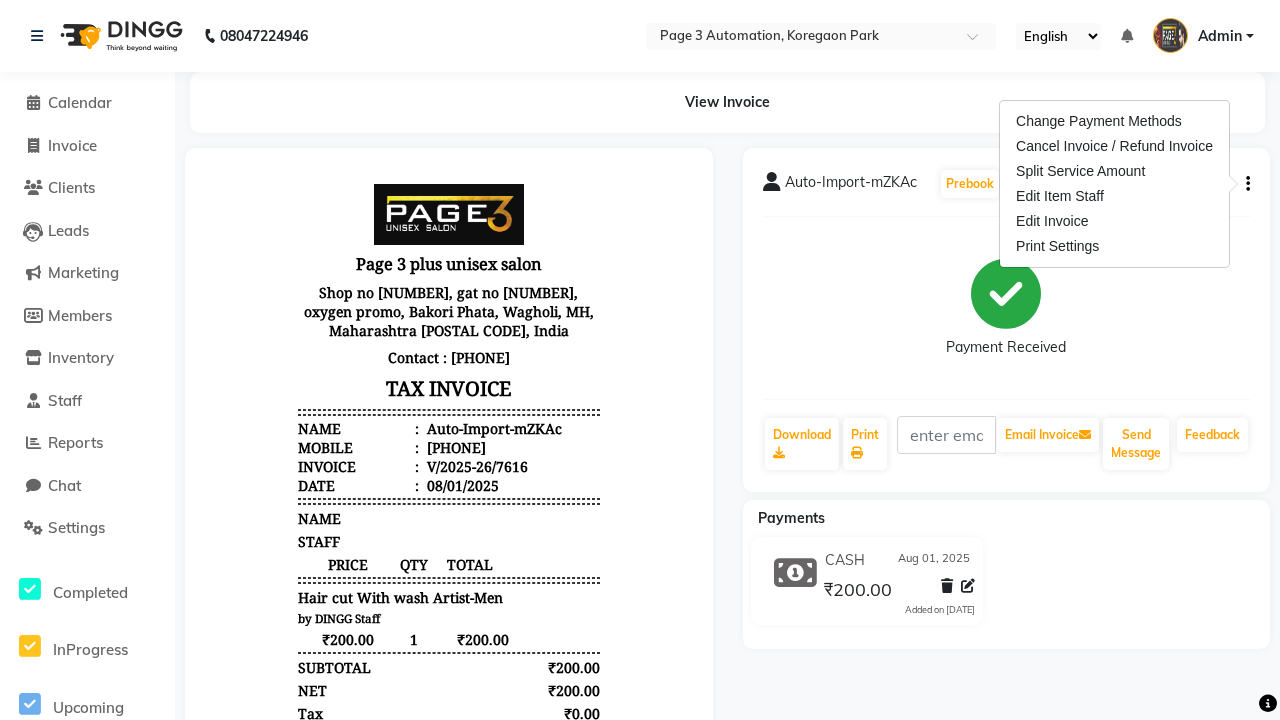 scroll, scrollTop: 0, scrollLeft: 0, axis: both 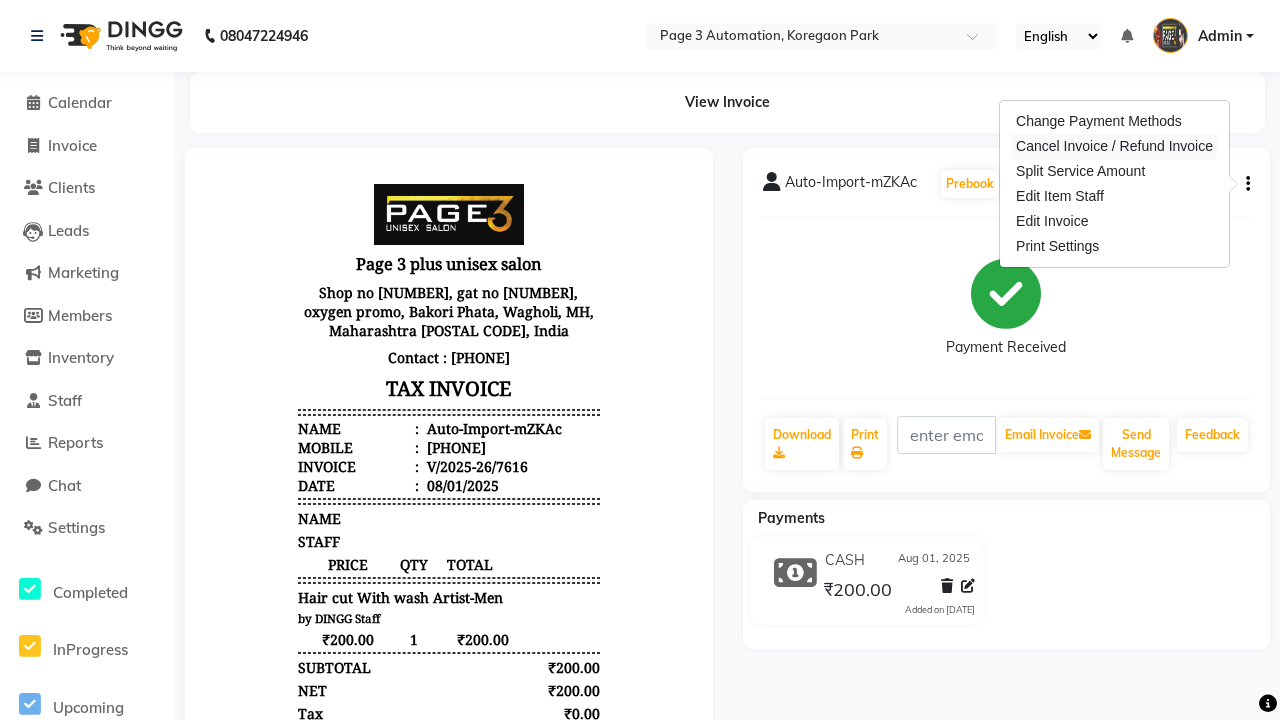 click on "Cancel Invoice / Refund Invoice" at bounding box center (1114, 146) 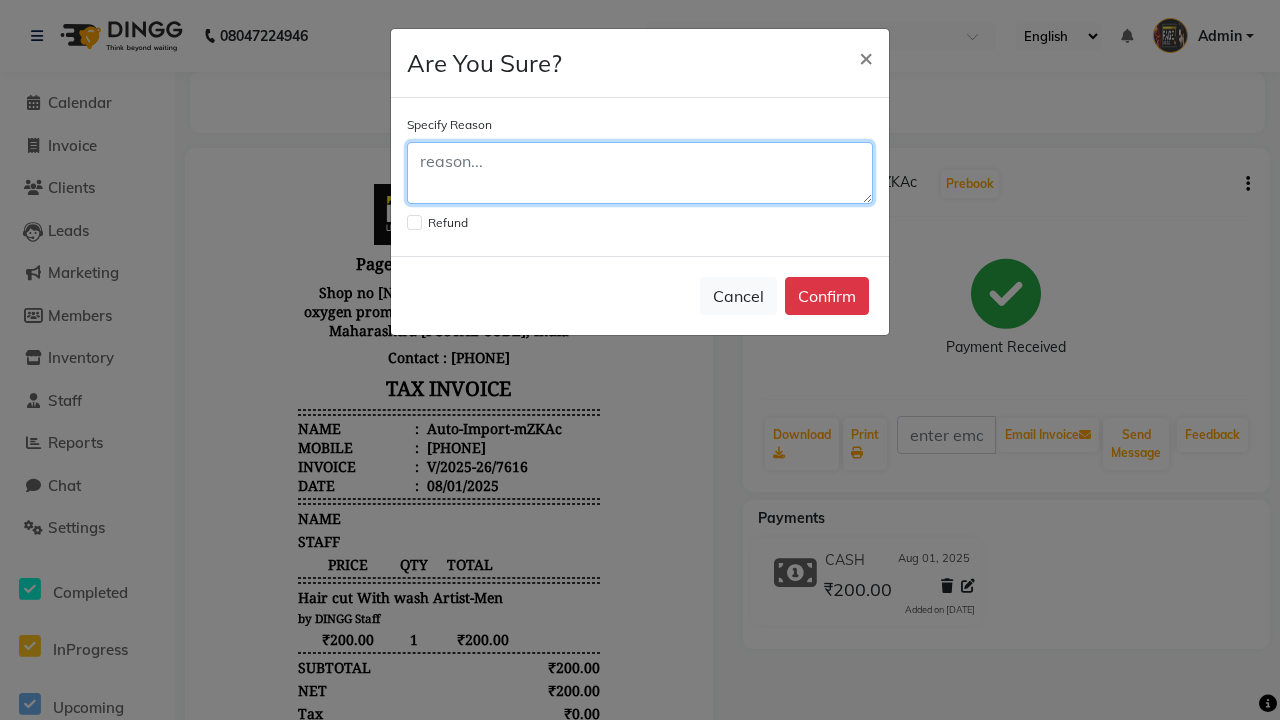 click 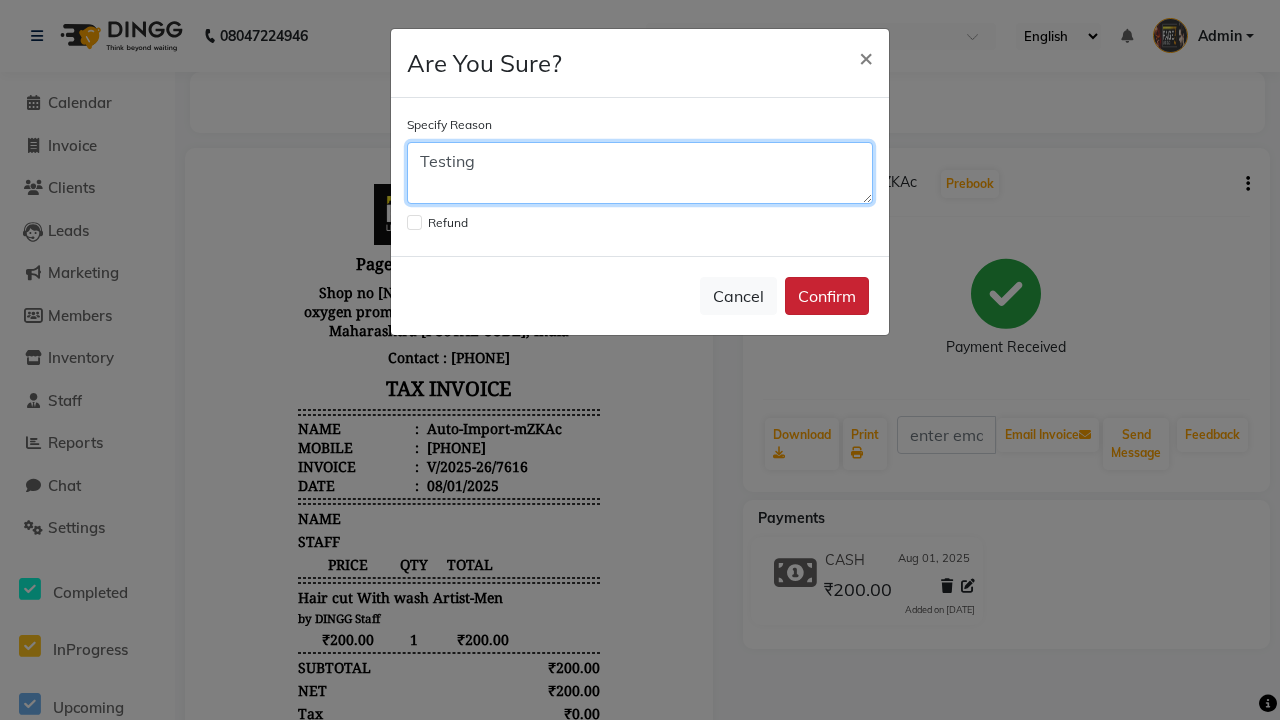 type on "Testing" 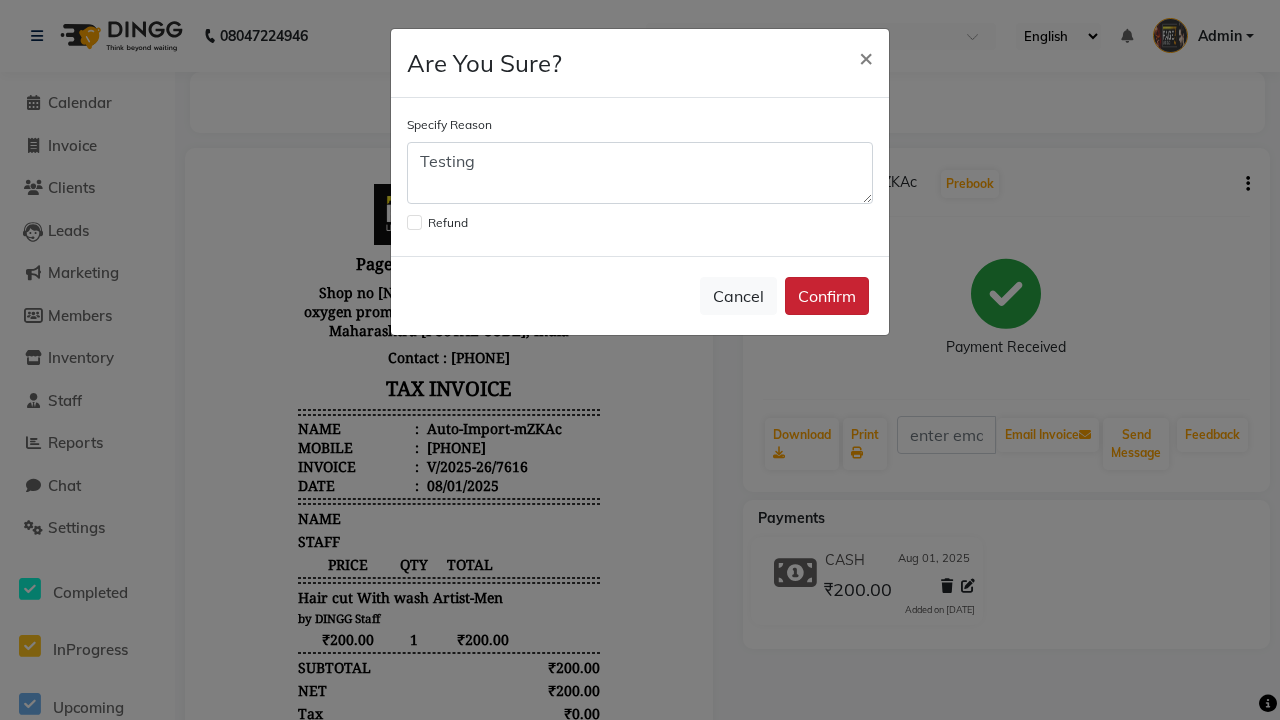 click on "Confirm" 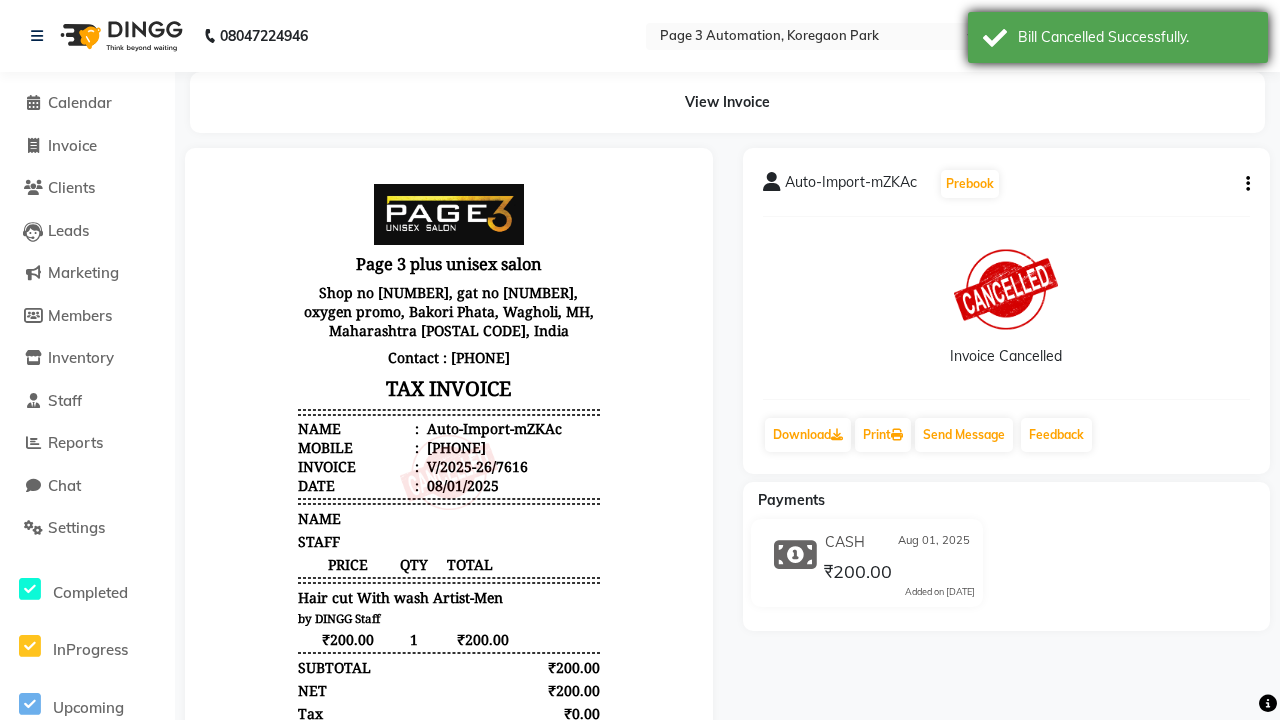 click on "Bill Cancelled Successfully." at bounding box center (1135, 37) 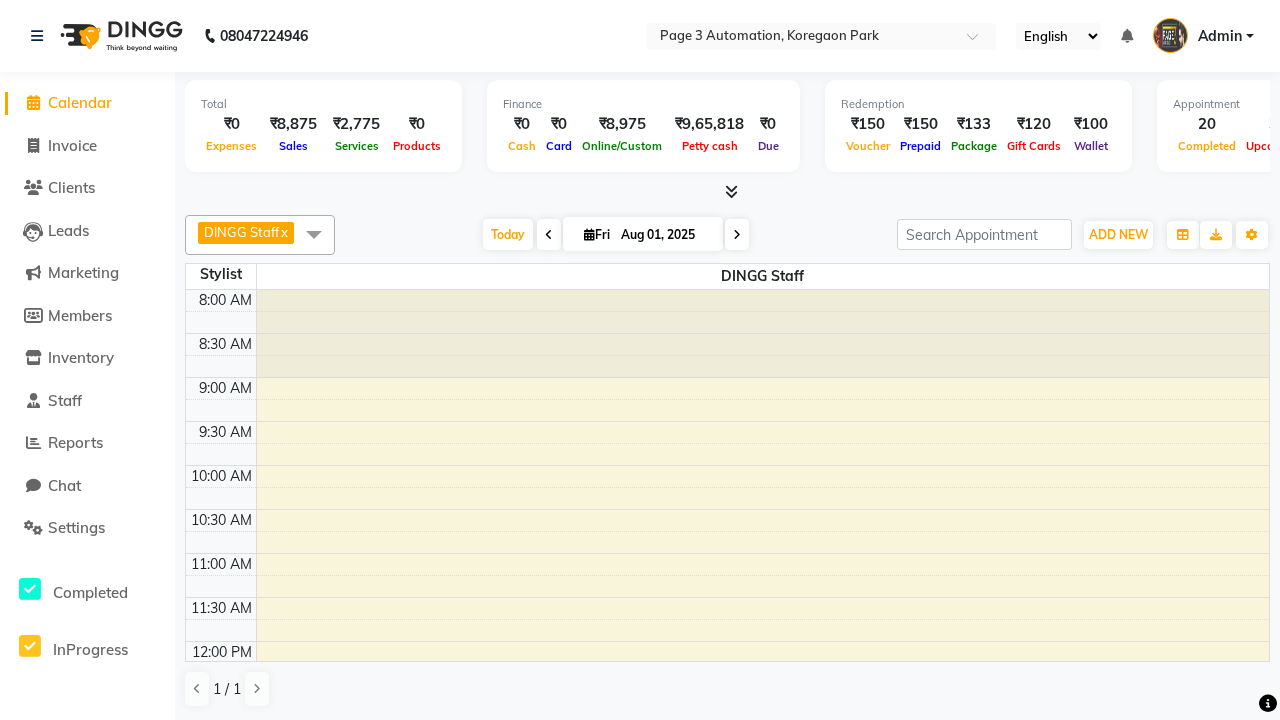 click at bounding box center [314, 234] 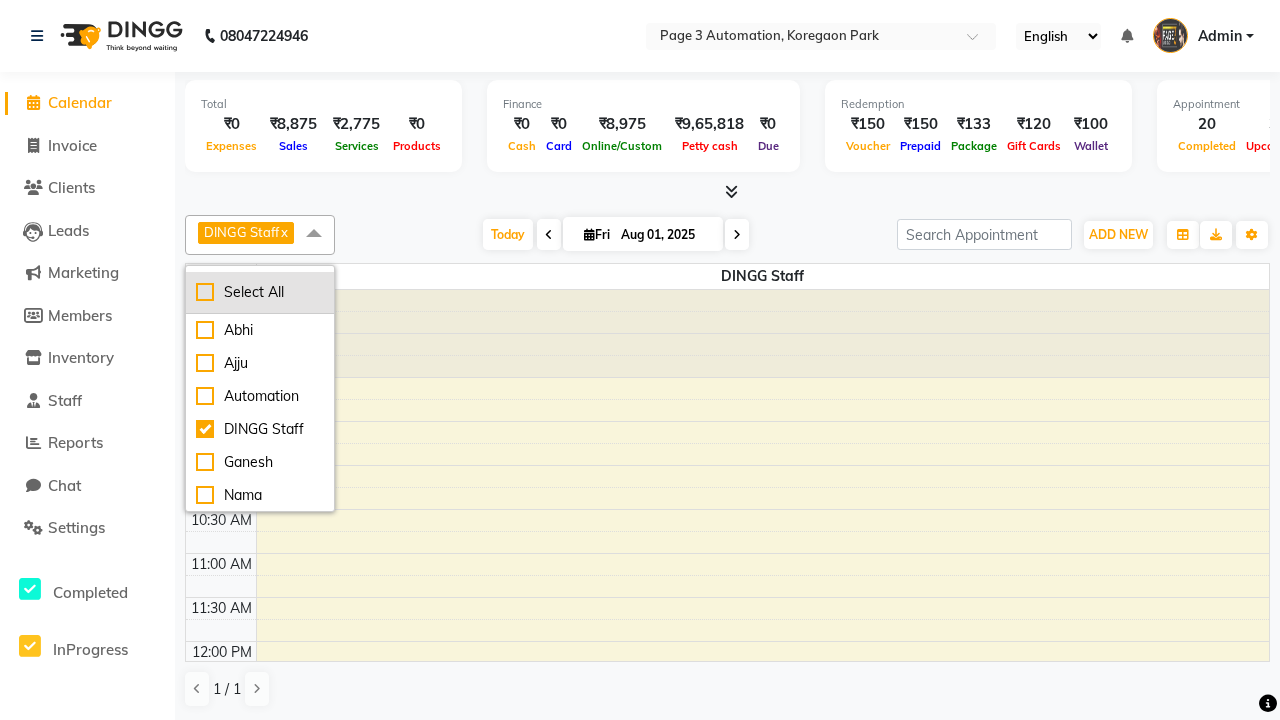 click on "Select All" at bounding box center (260, 292) 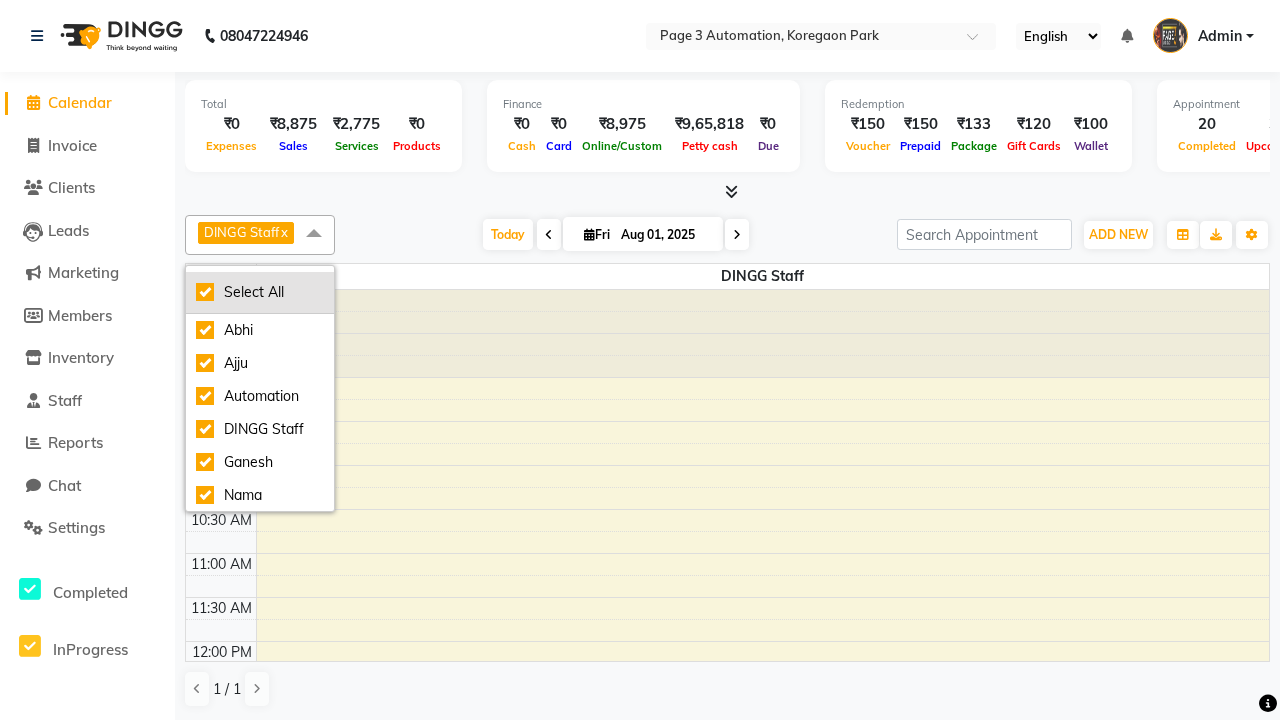 checkbox on "true" 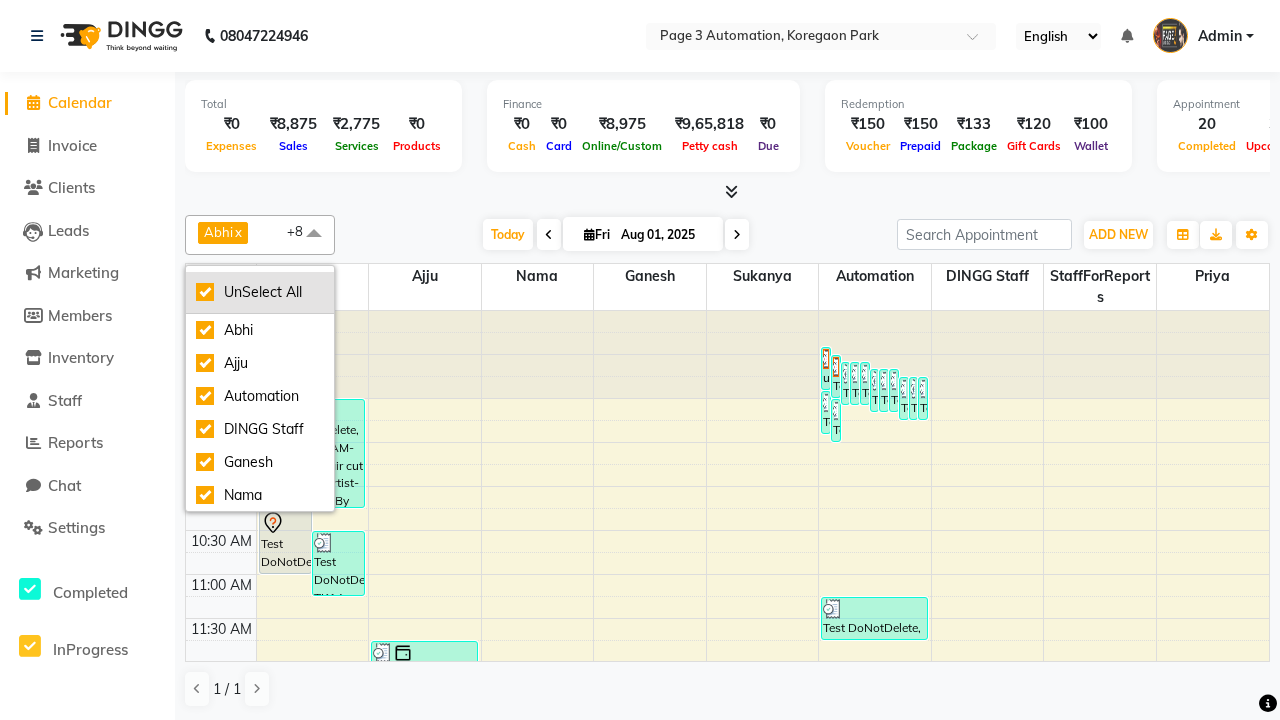 click on "UnSelect All" at bounding box center [260, 292] 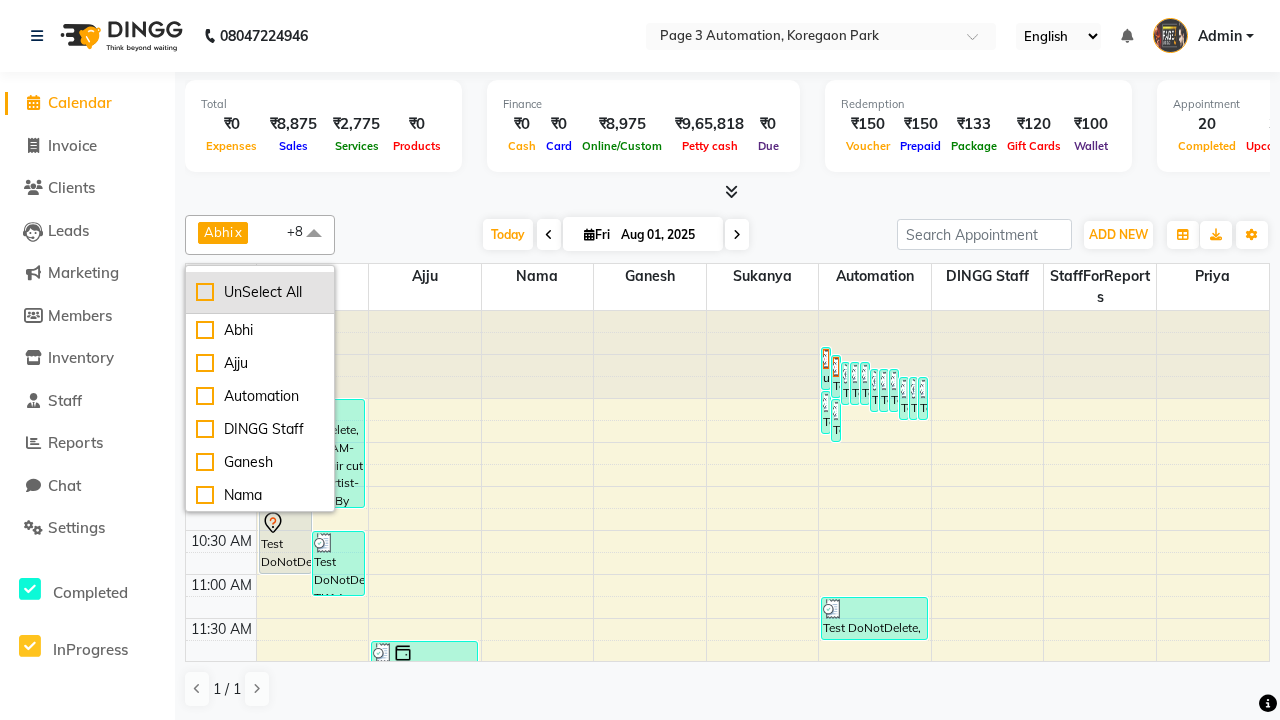 checkbox on "false" 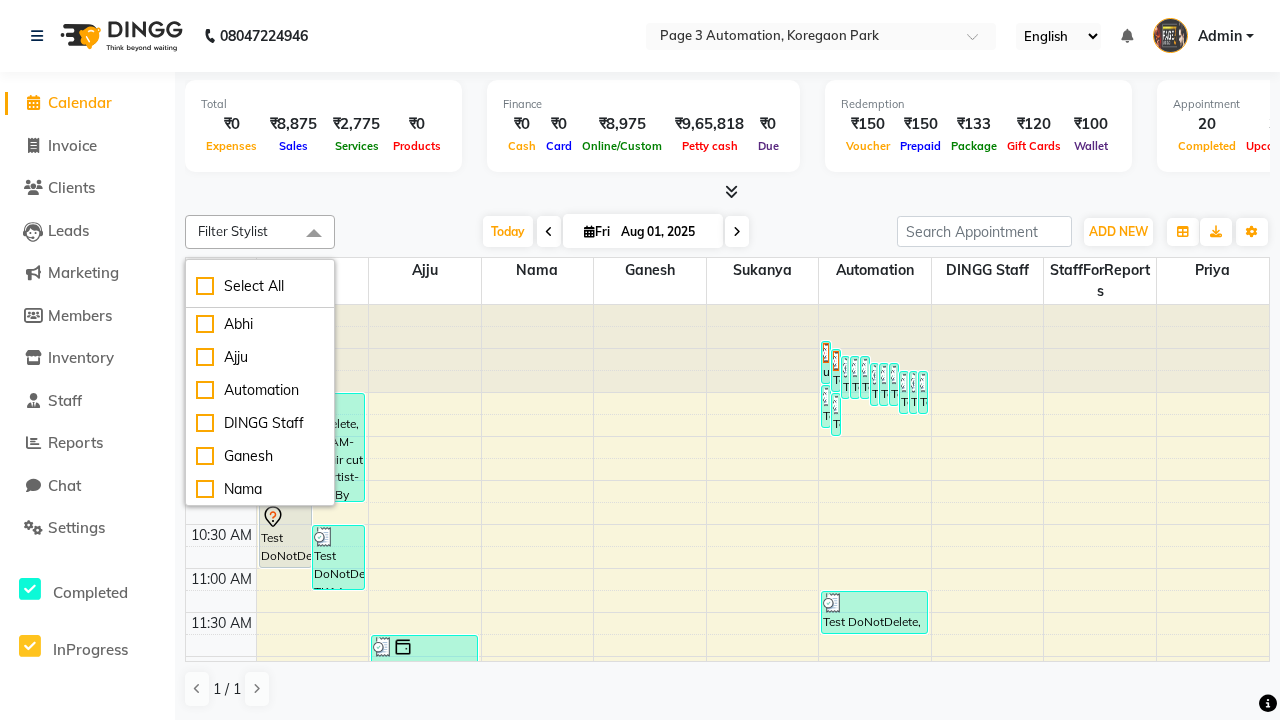 click at bounding box center (314, 234) 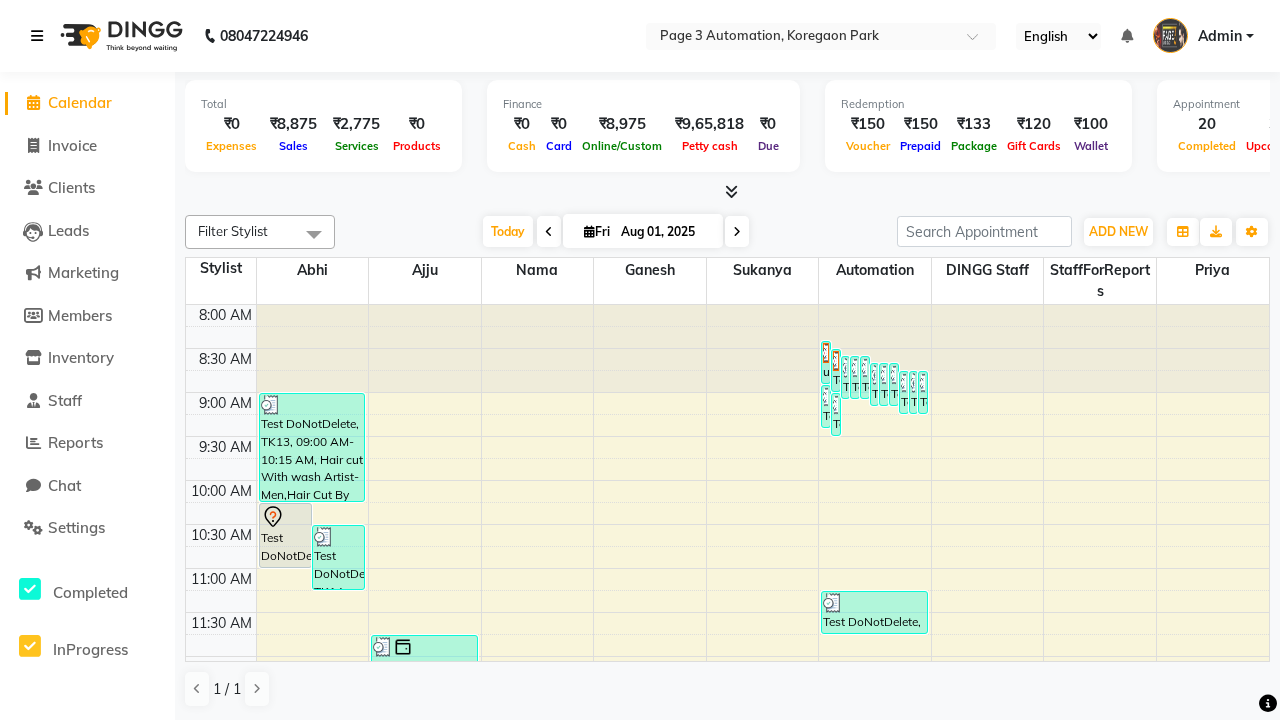 click at bounding box center [37, 36] 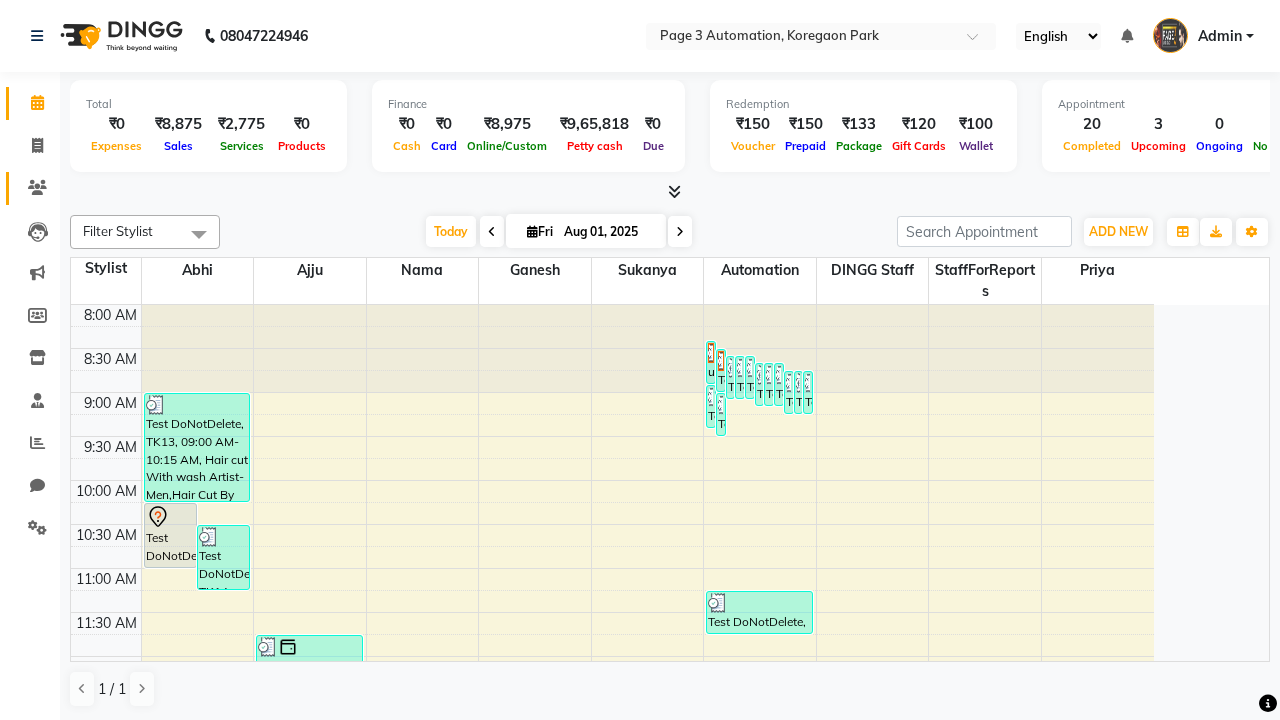click 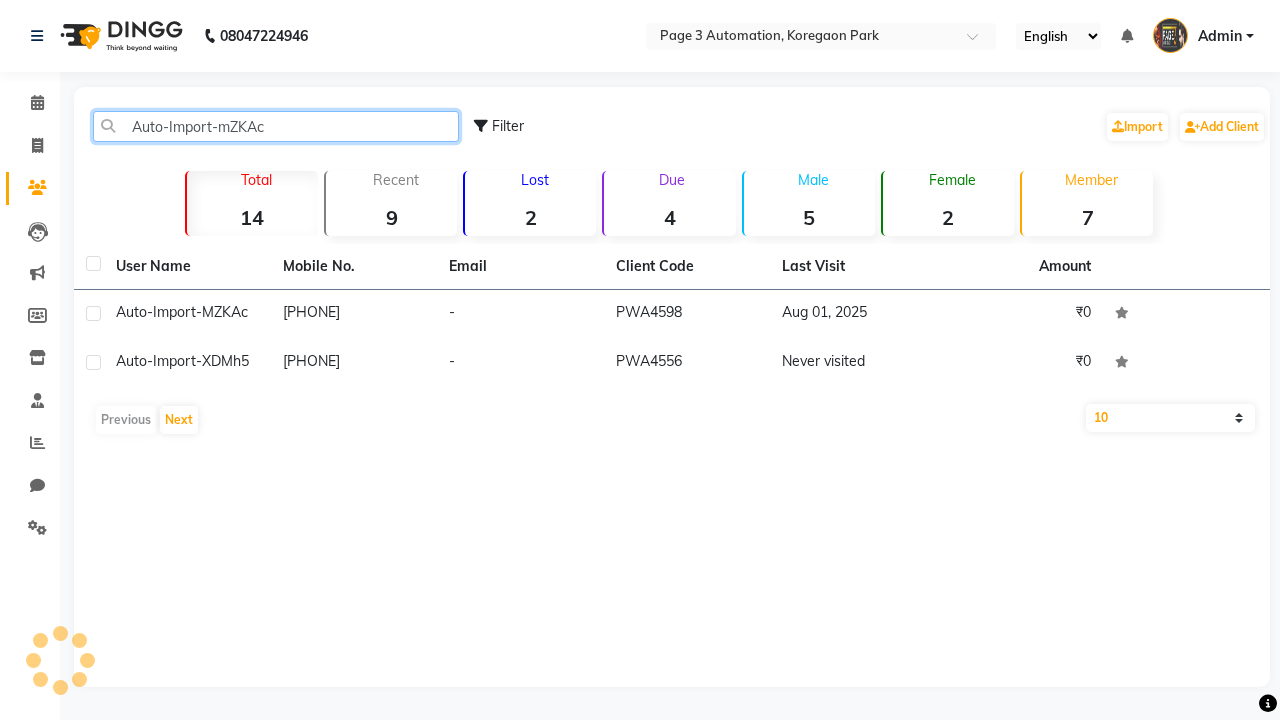 type on "Auto-Import-mZKAc" 